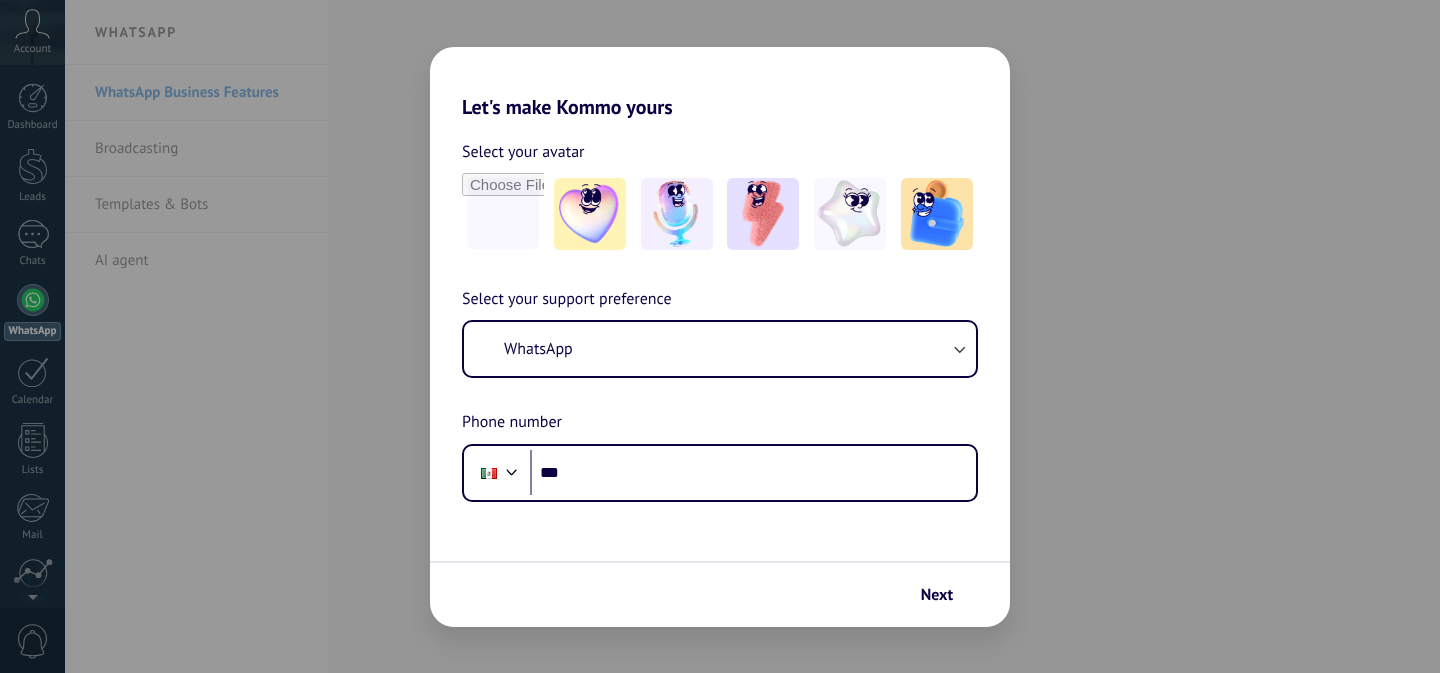 scroll, scrollTop: 0, scrollLeft: 0, axis: both 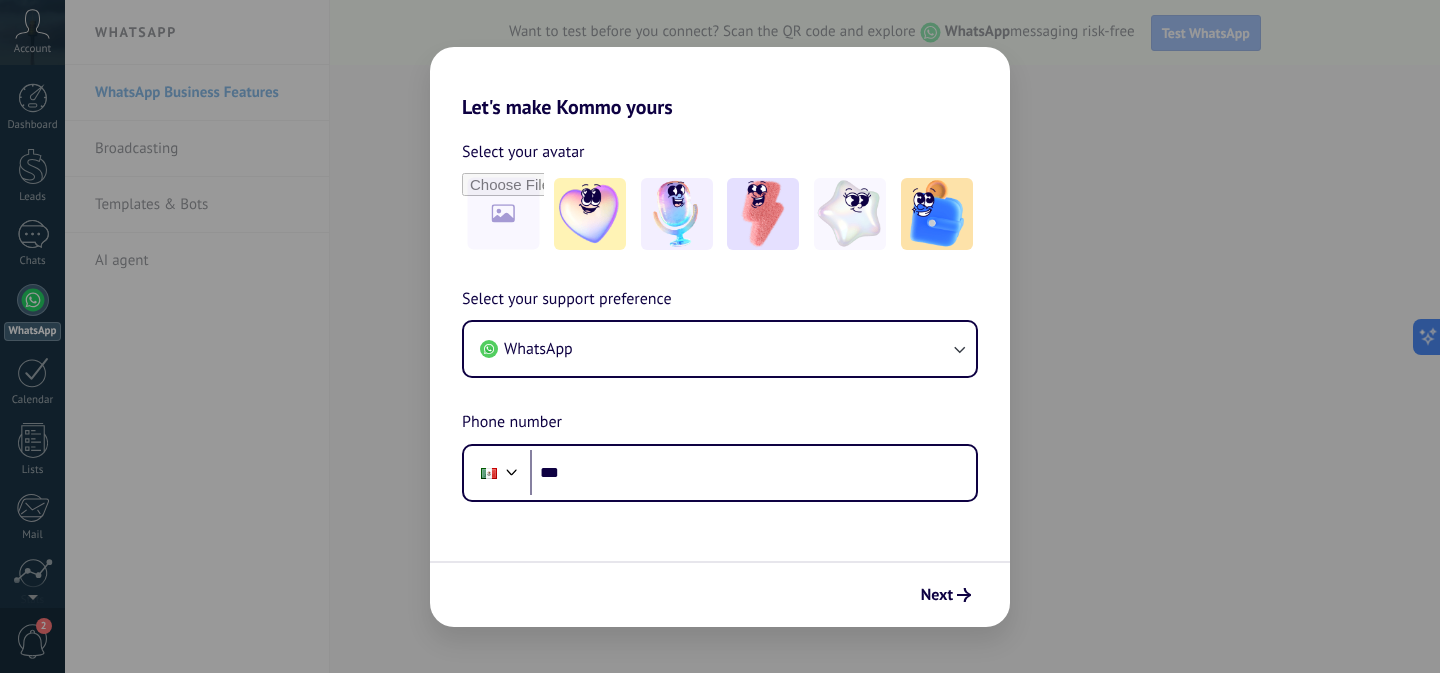 click on "Let's make Kommo yours Select your avatar Select your support preference WhatsApp Phone number Phone *** Next" at bounding box center [720, 336] 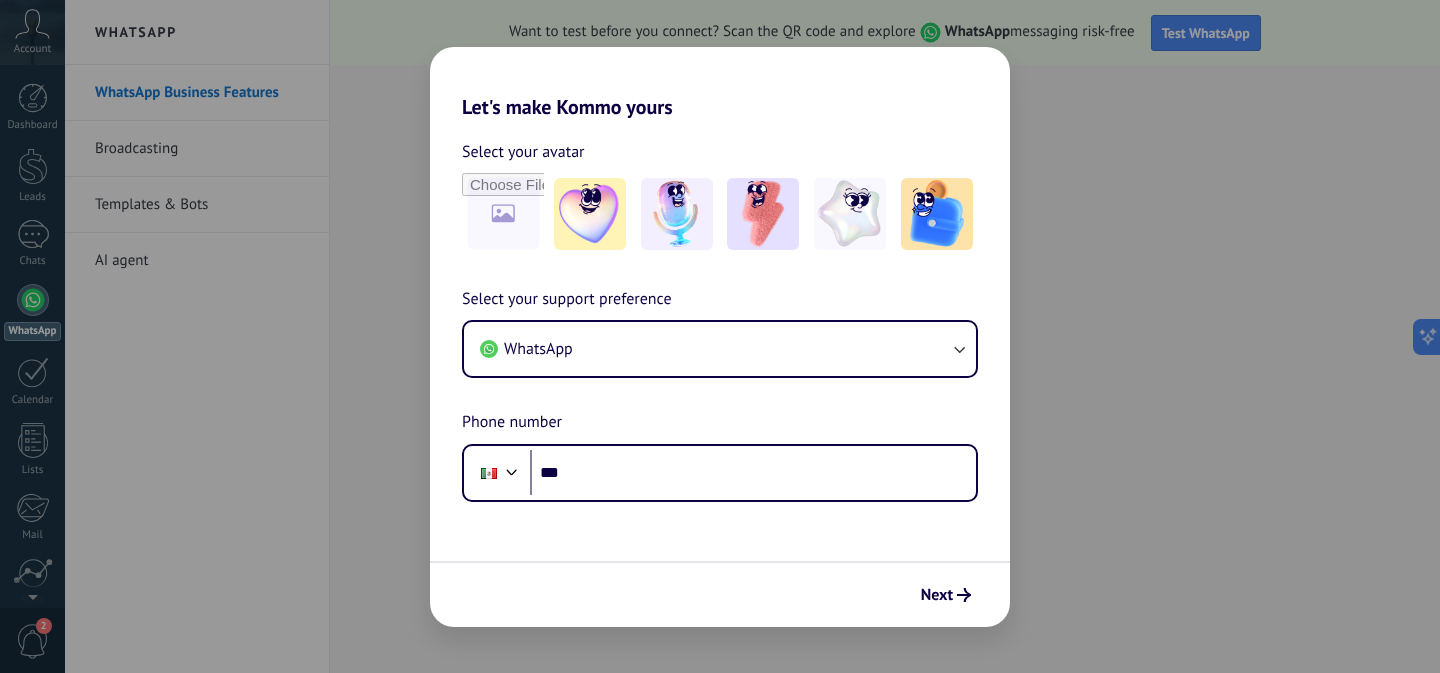 click on "Let's make Kommo yours Select your avatar Select your support preference WhatsApp Phone number Phone *** Next" at bounding box center [720, 336] 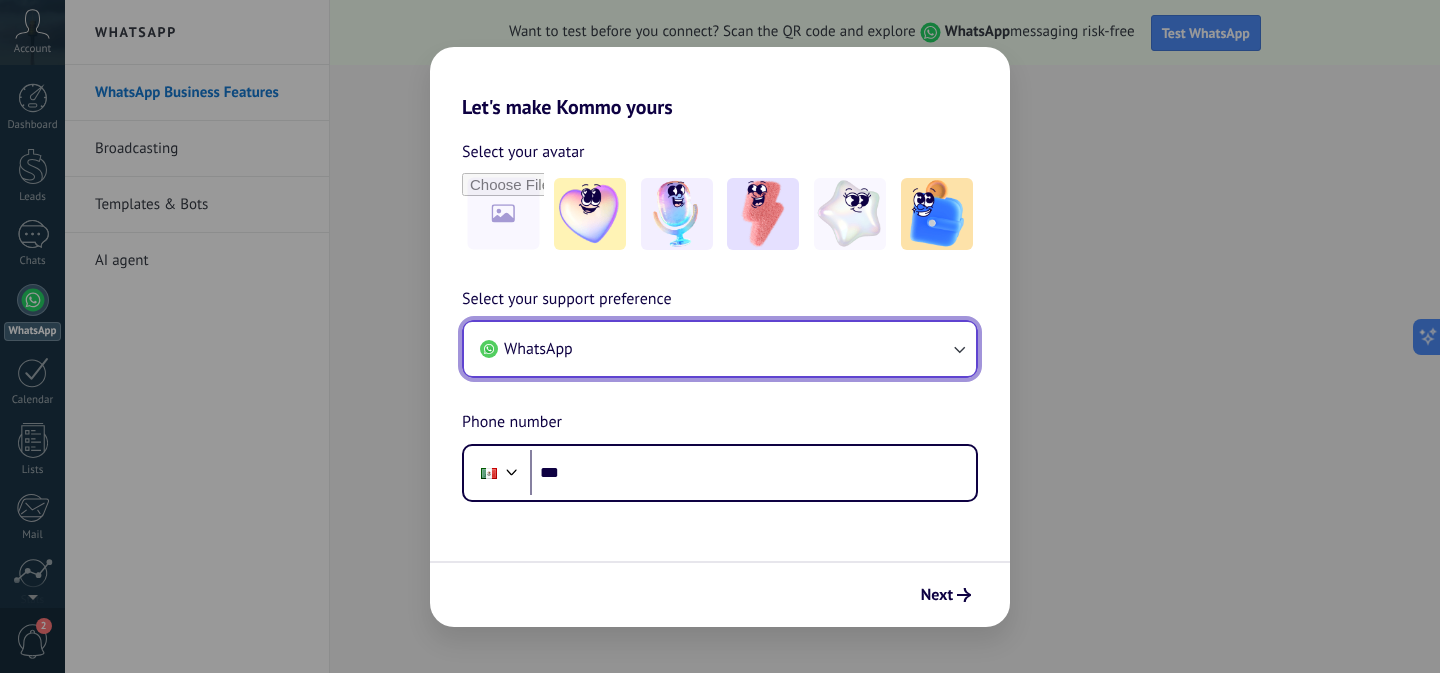 click on "WhatsApp" at bounding box center (720, 349) 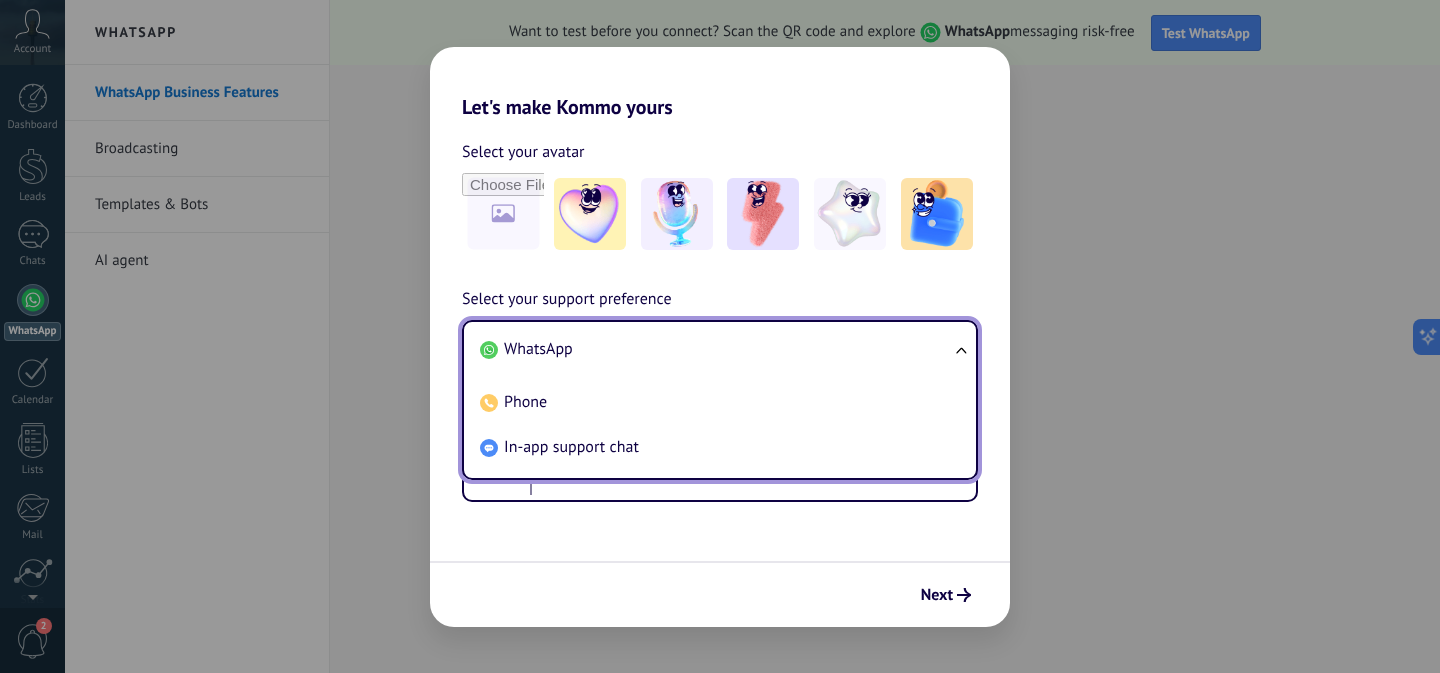 click on "Select your avatar Select your support preference WhatsApp WhatsApp Phone In-app support chat Phone number Phone ***" at bounding box center (720, 310) 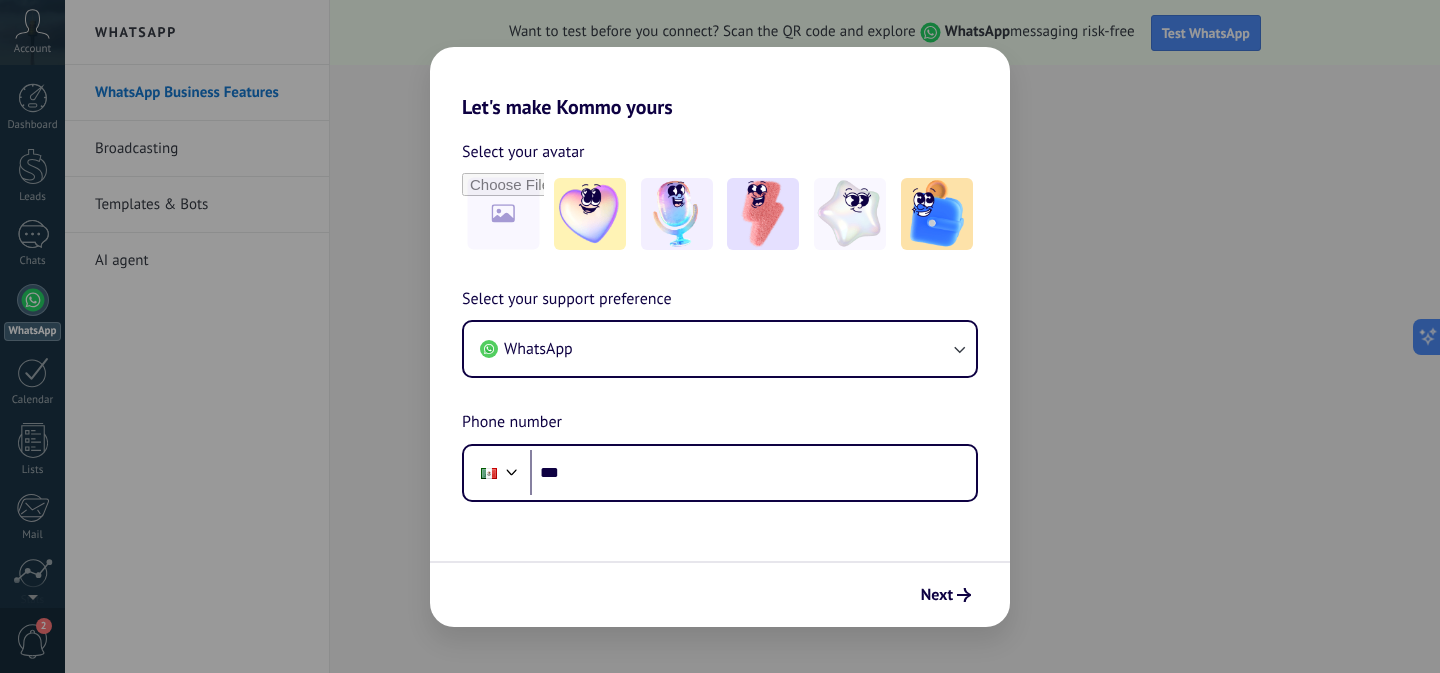 click on "Select your avatar Select your support preference WhatsApp Phone number Phone ***" at bounding box center (720, 310) 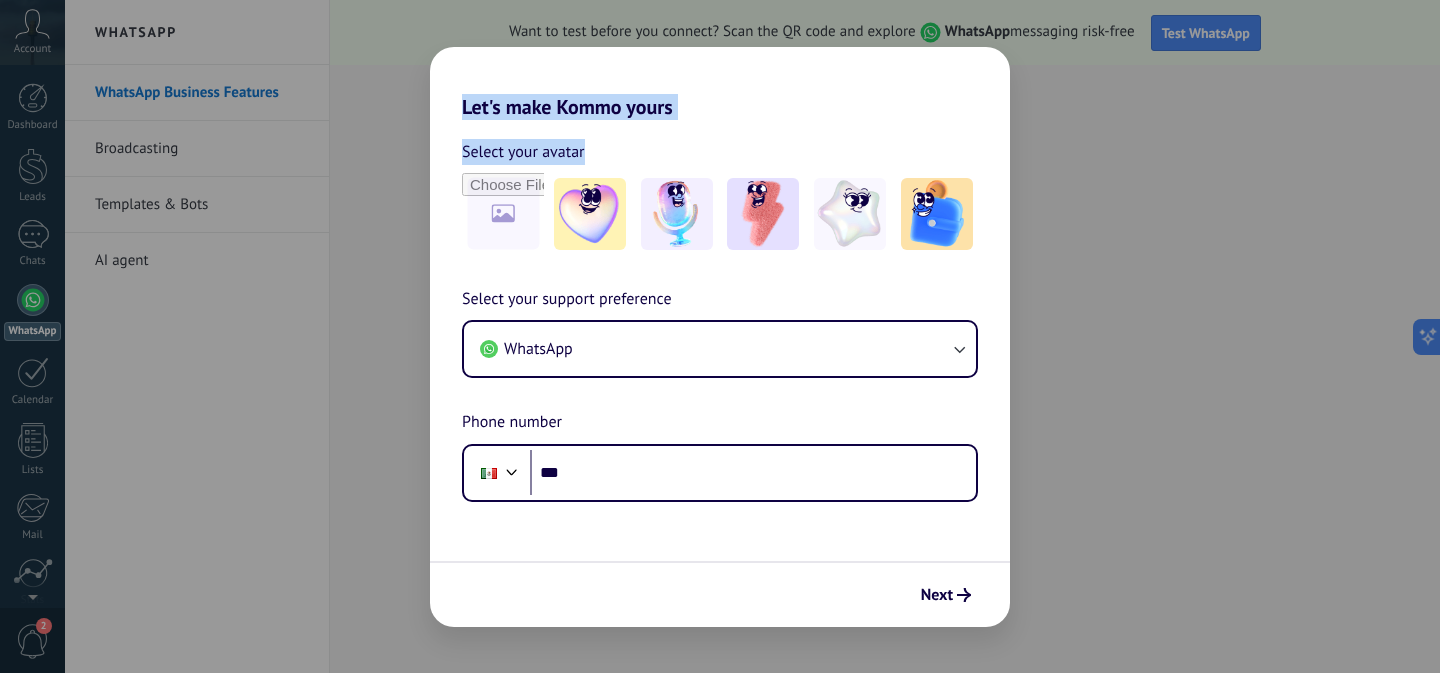 drag, startPoint x: 448, startPoint y: 97, endPoint x: 651, endPoint y: 163, distance: 213.4596 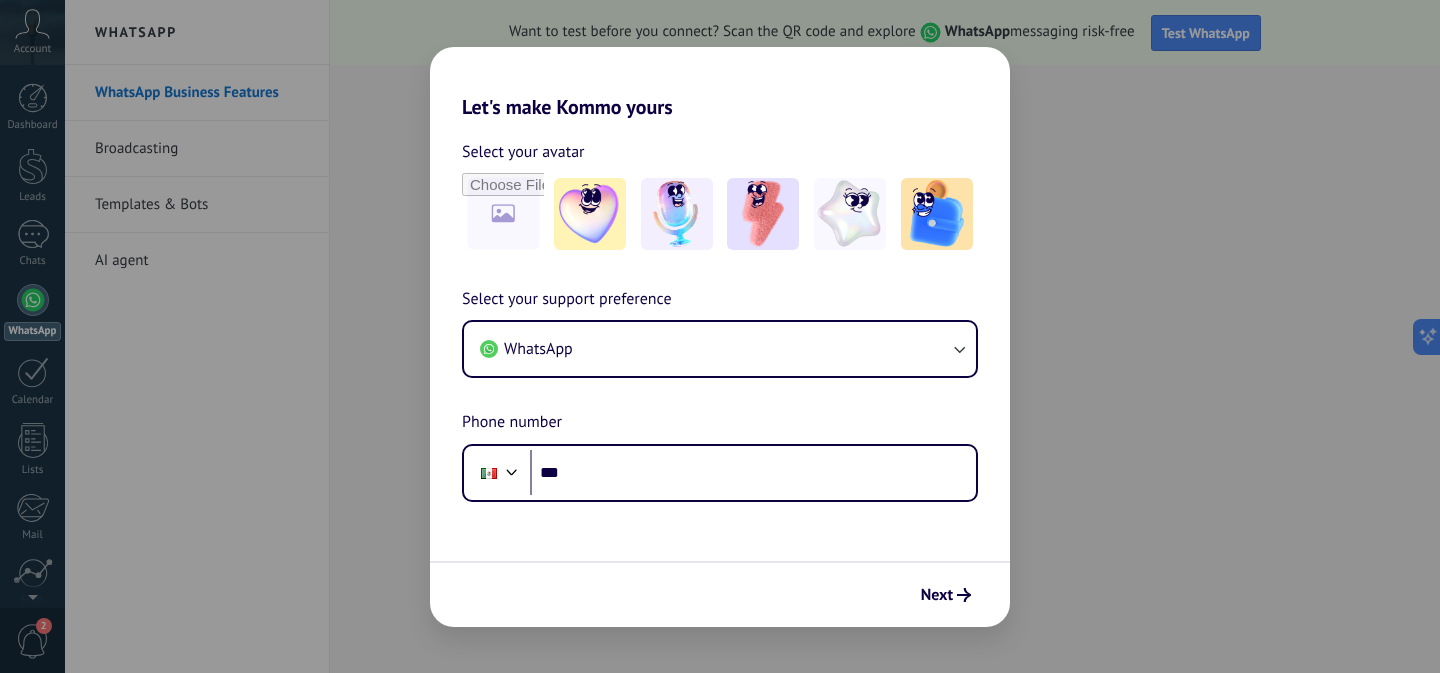 click on "Let's make Kommo yours Select your avatar Select your support preference WhatsApp Phone number Phone *** Next" at bounding box center [720, 336] 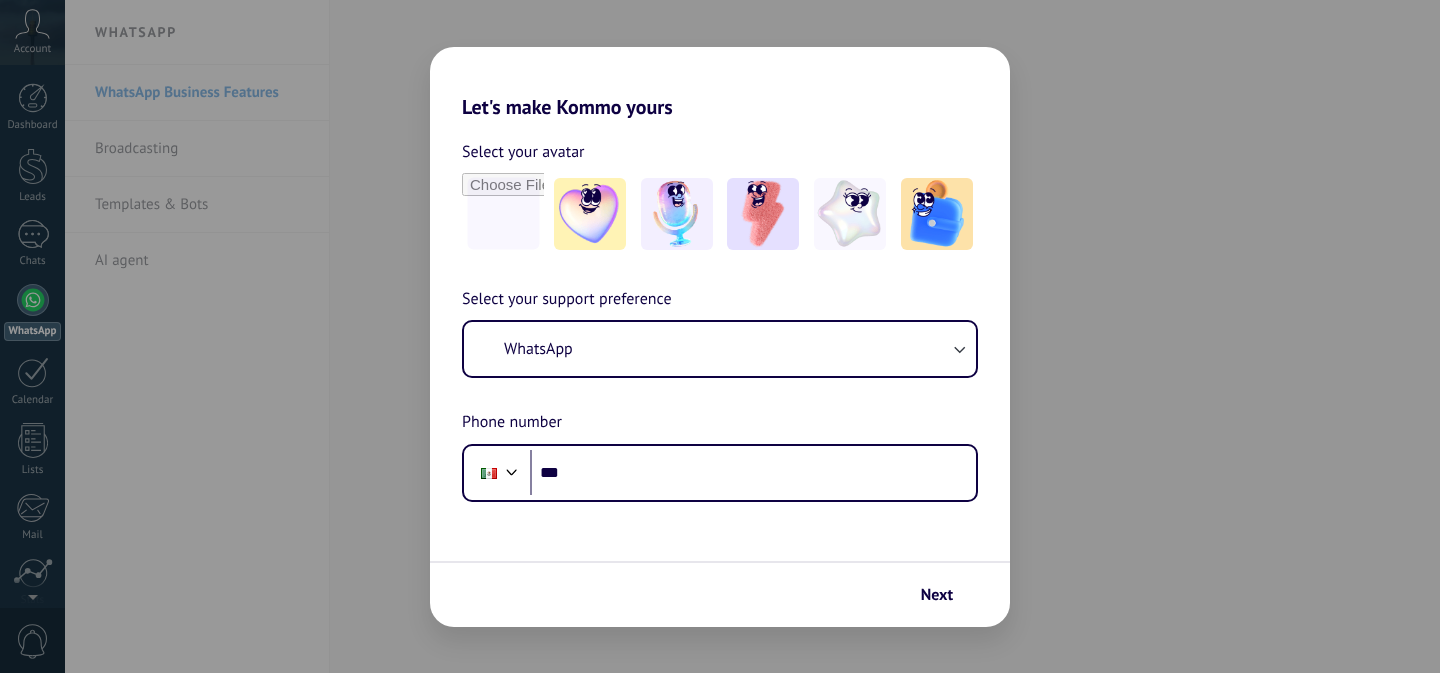 scroll, scrollTop: 0, scrollLeft: 0, axis: both 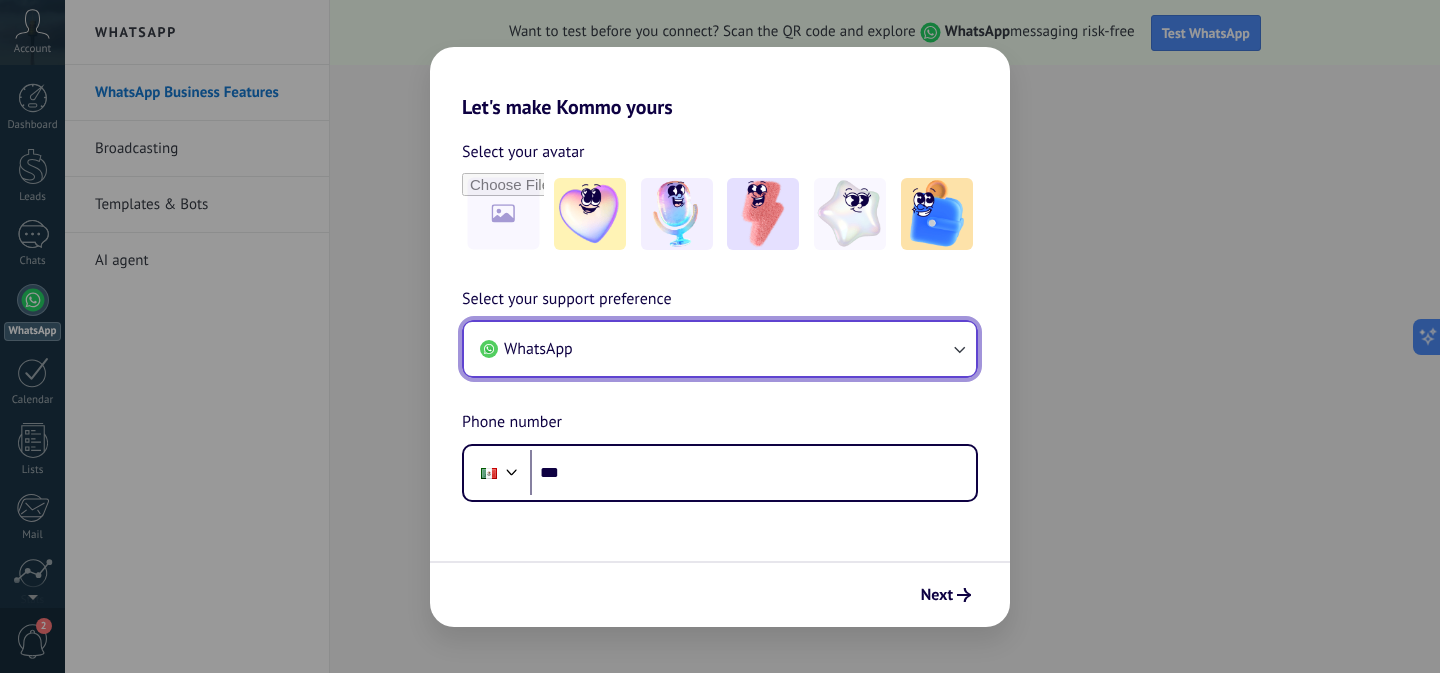 click on "WhatsApp" at bounding box center (720, 349) 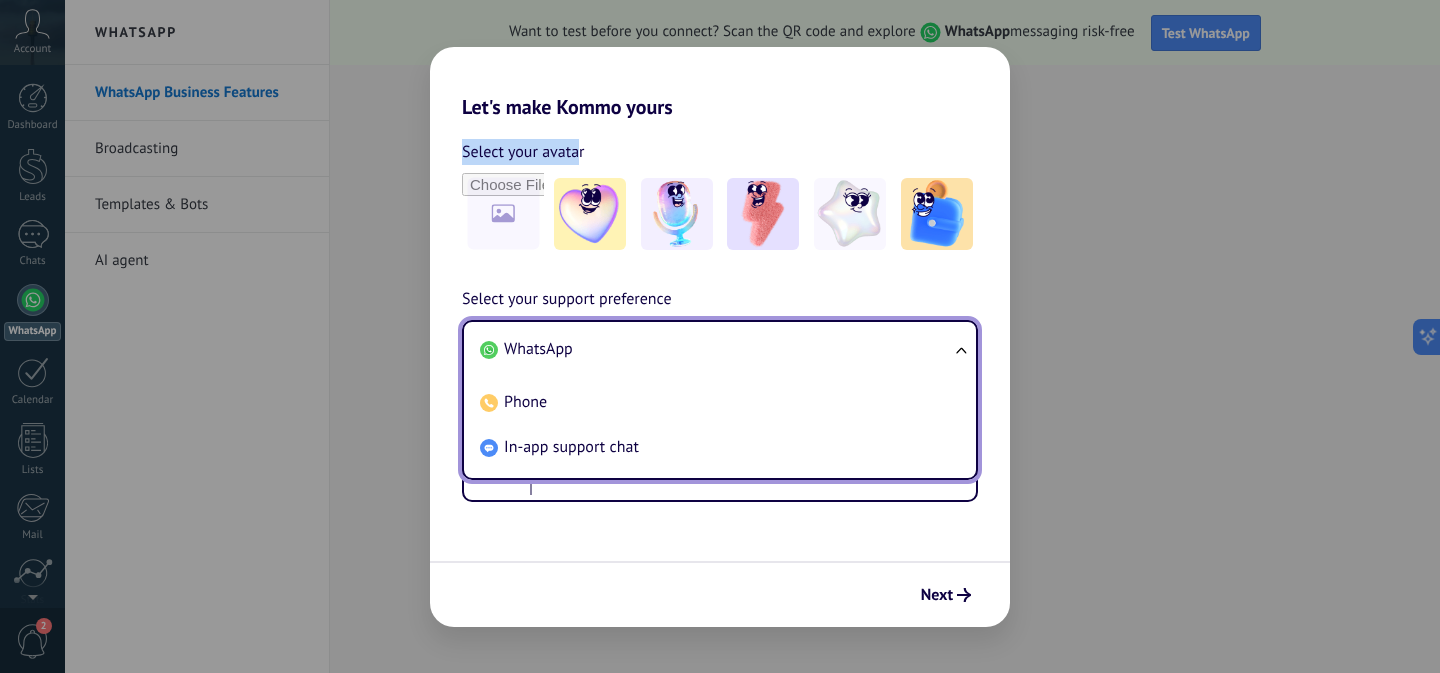 drag, startPoint x: 459, startPoint y: 150, endPoint x: 572, endPoint y: 153, distance: 113.03982 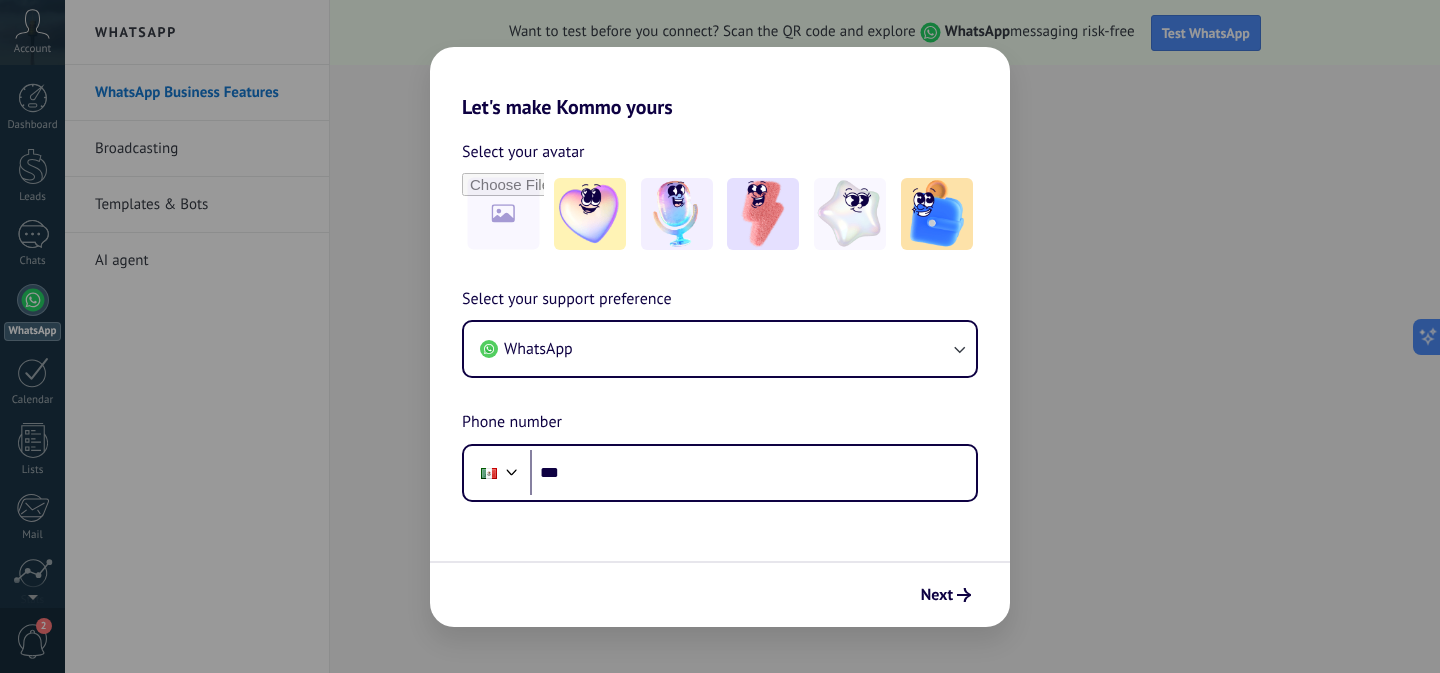 click on "Select your avatar Select your support preference WhatsApp Phone number Phone ***" at bounding box center (720, 310) 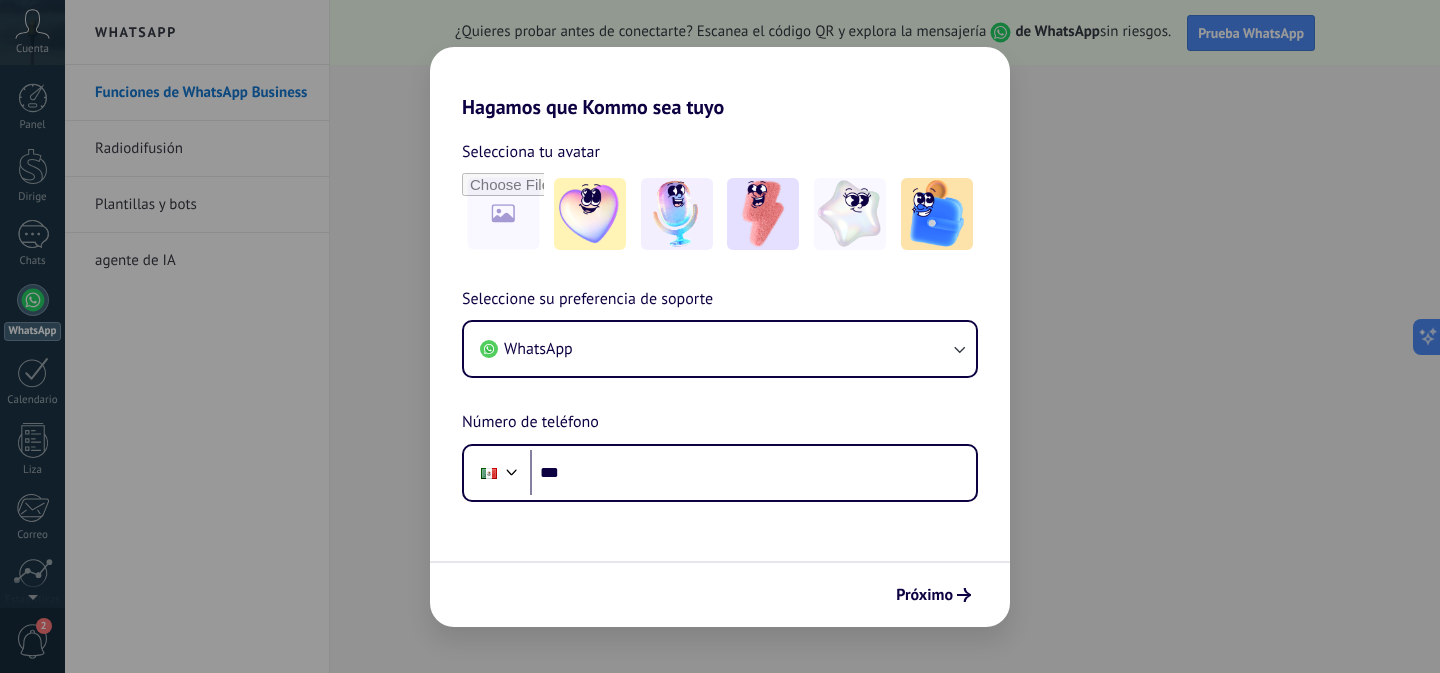 click on "Selecciona tu avatar" at bounding box center (720, 152) 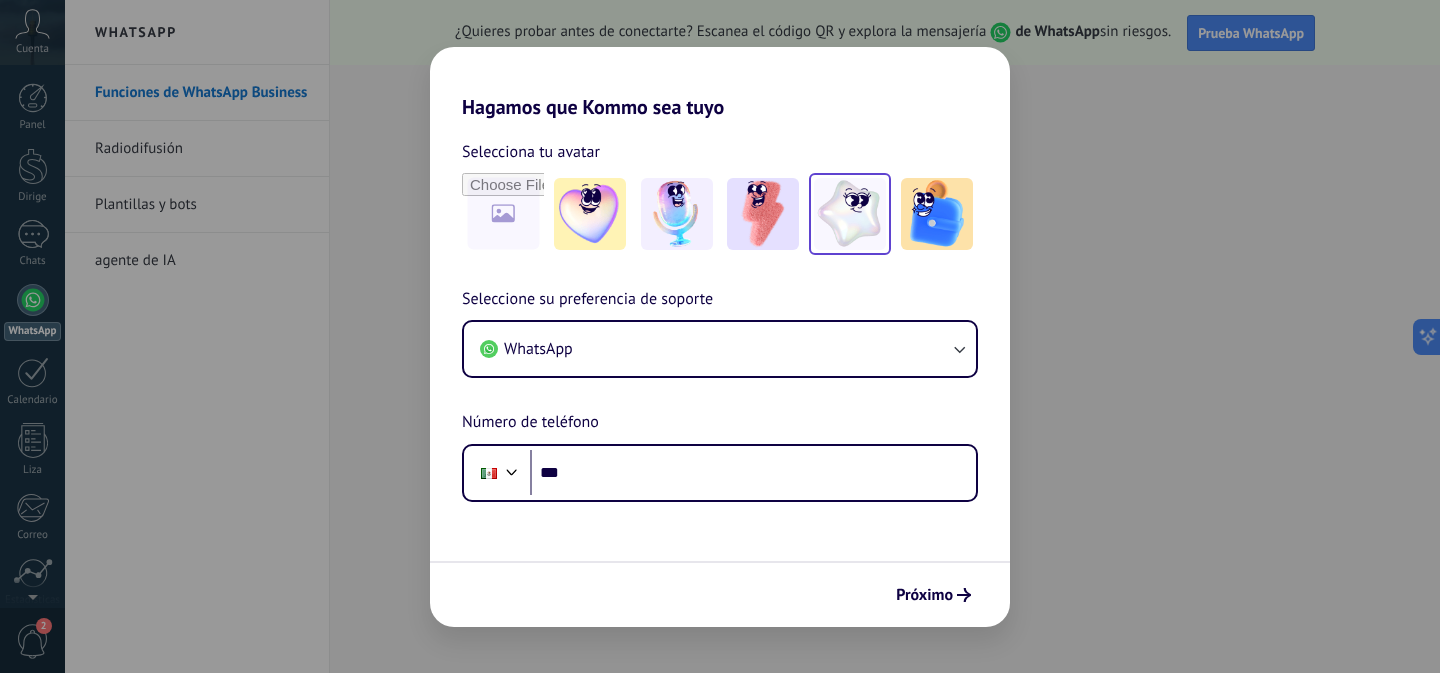 click at bounding box center (850, 214) 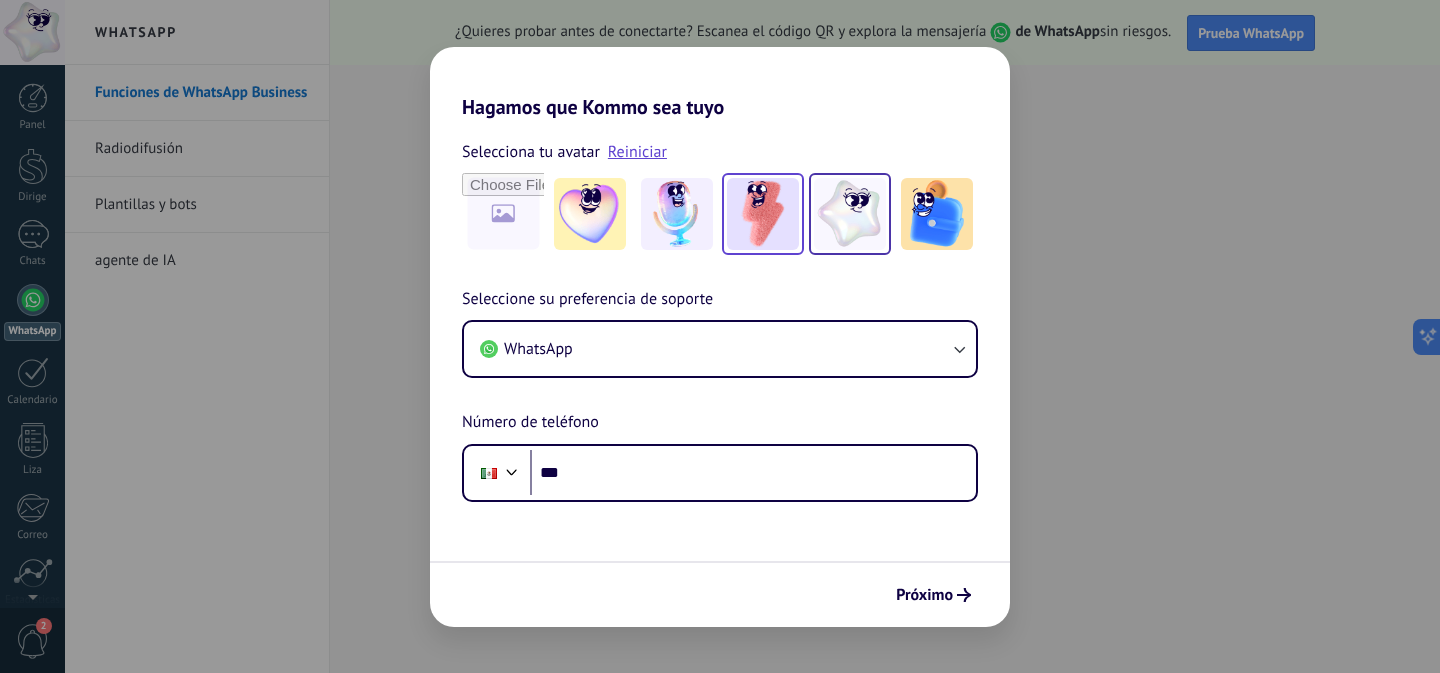 click at bounding box center (763, 214) 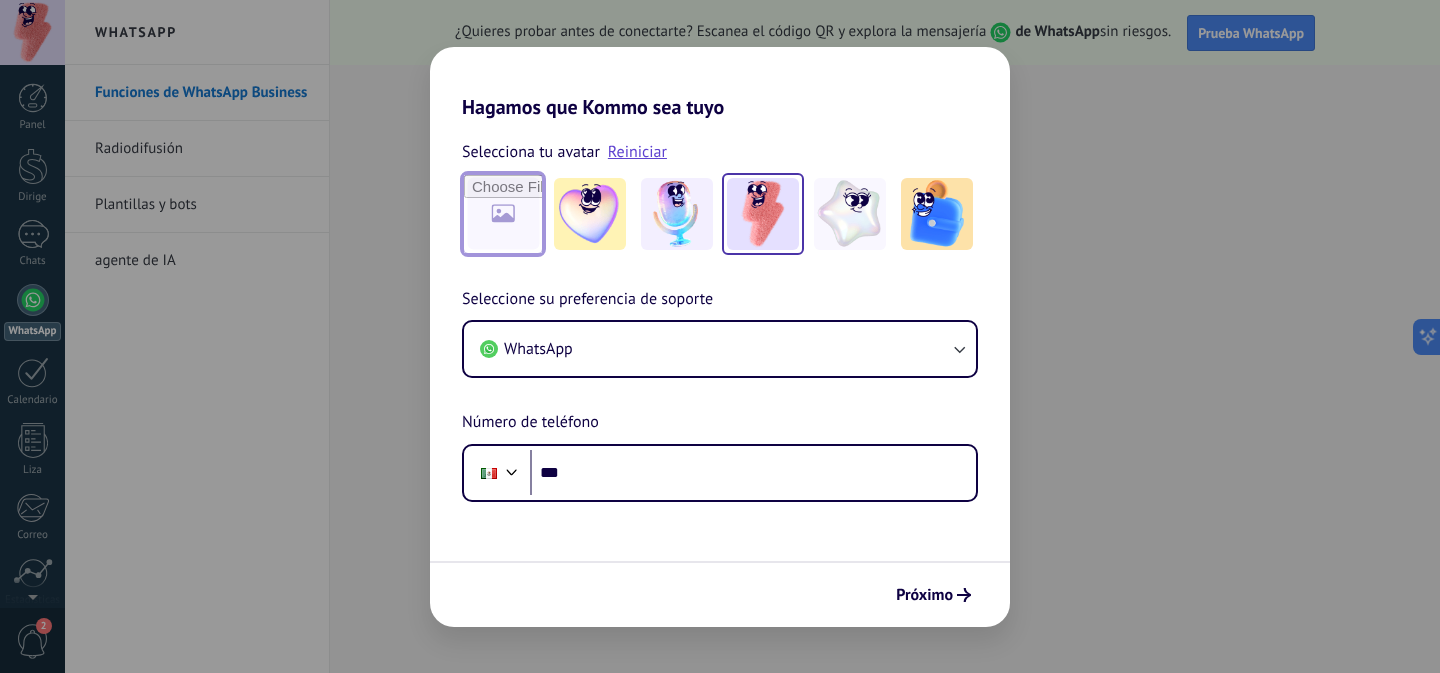 click at bounding box center (503, 214) 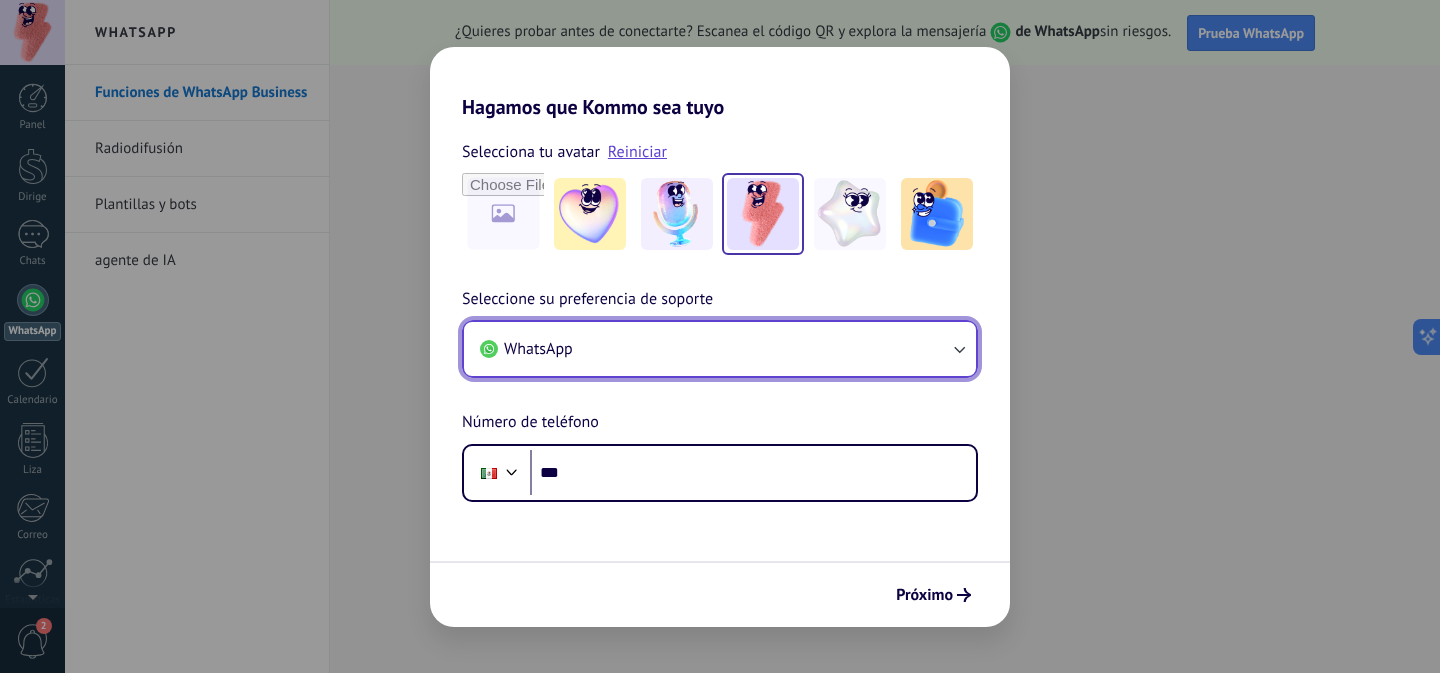 click on "WhatsApp" at bounding box center [720, 349] 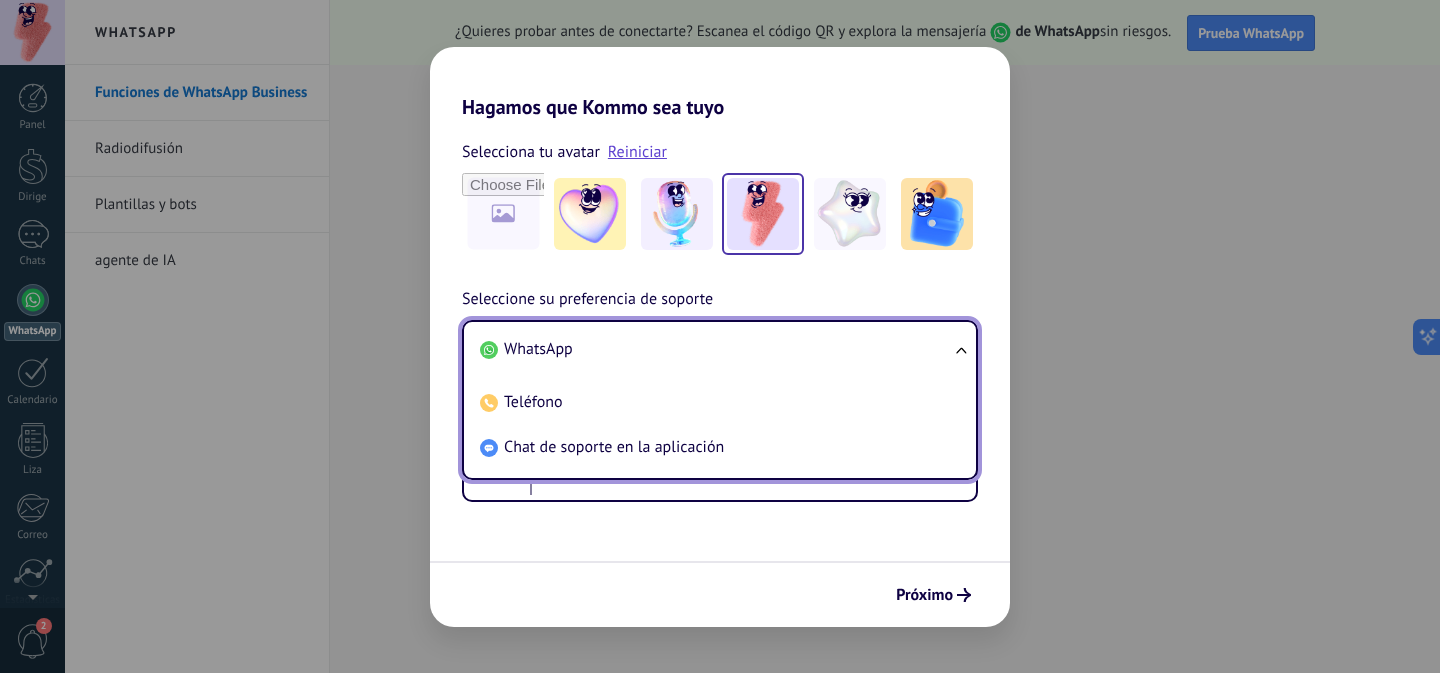 click on "WhatsApp" at bounding box center (716, 349) 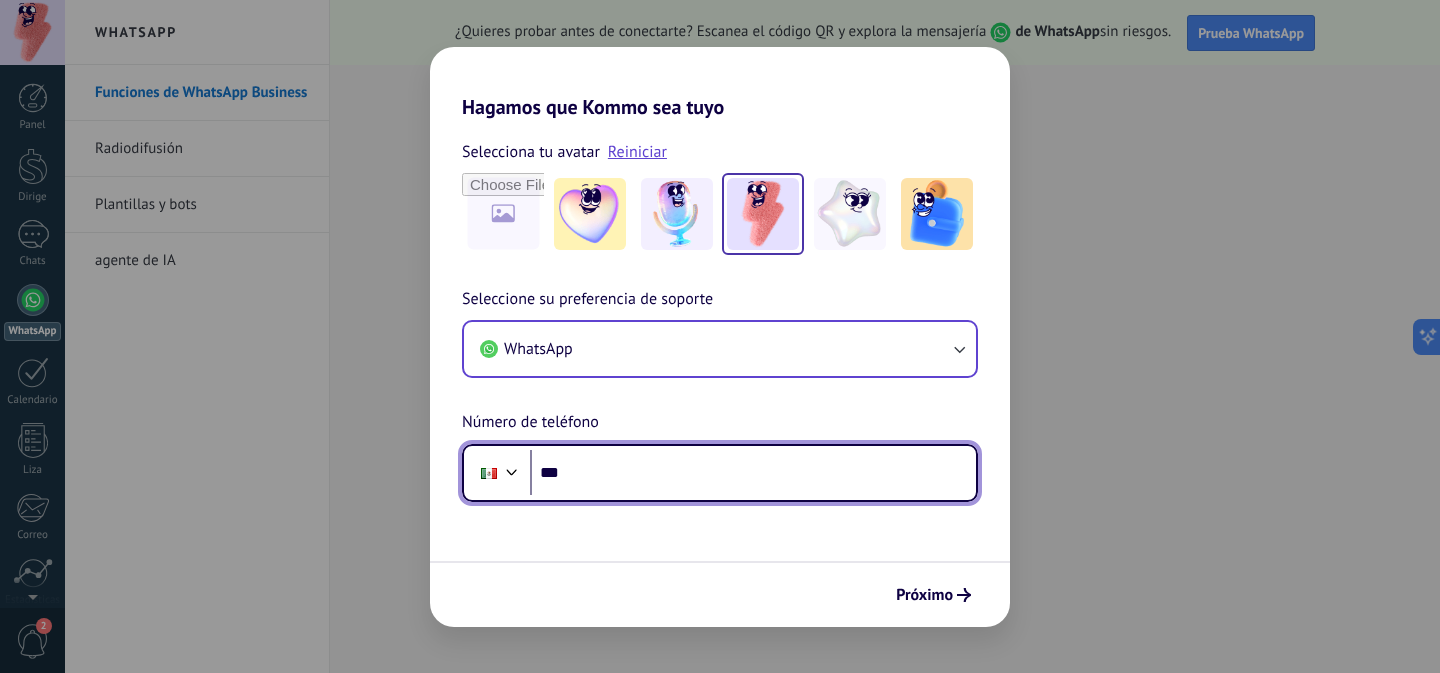 click on "***" at bounding box center [753, 473] 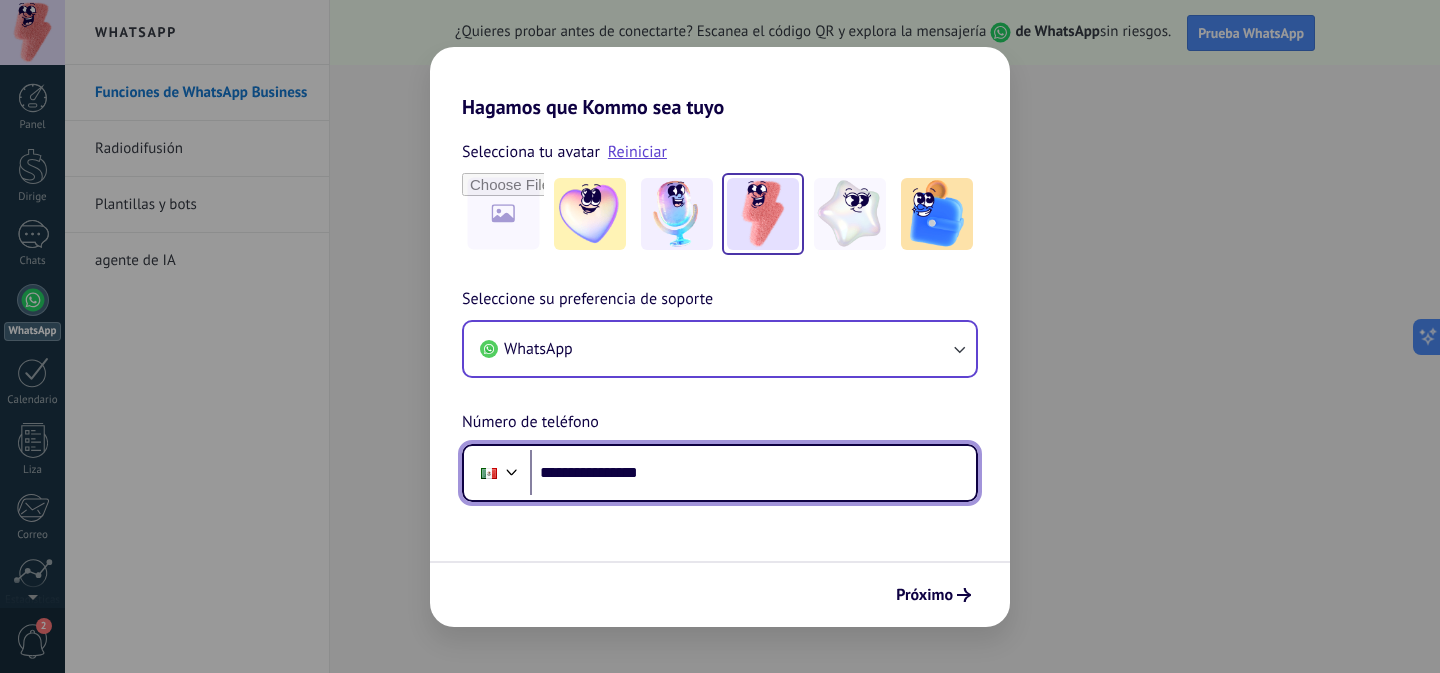 type on "**********" 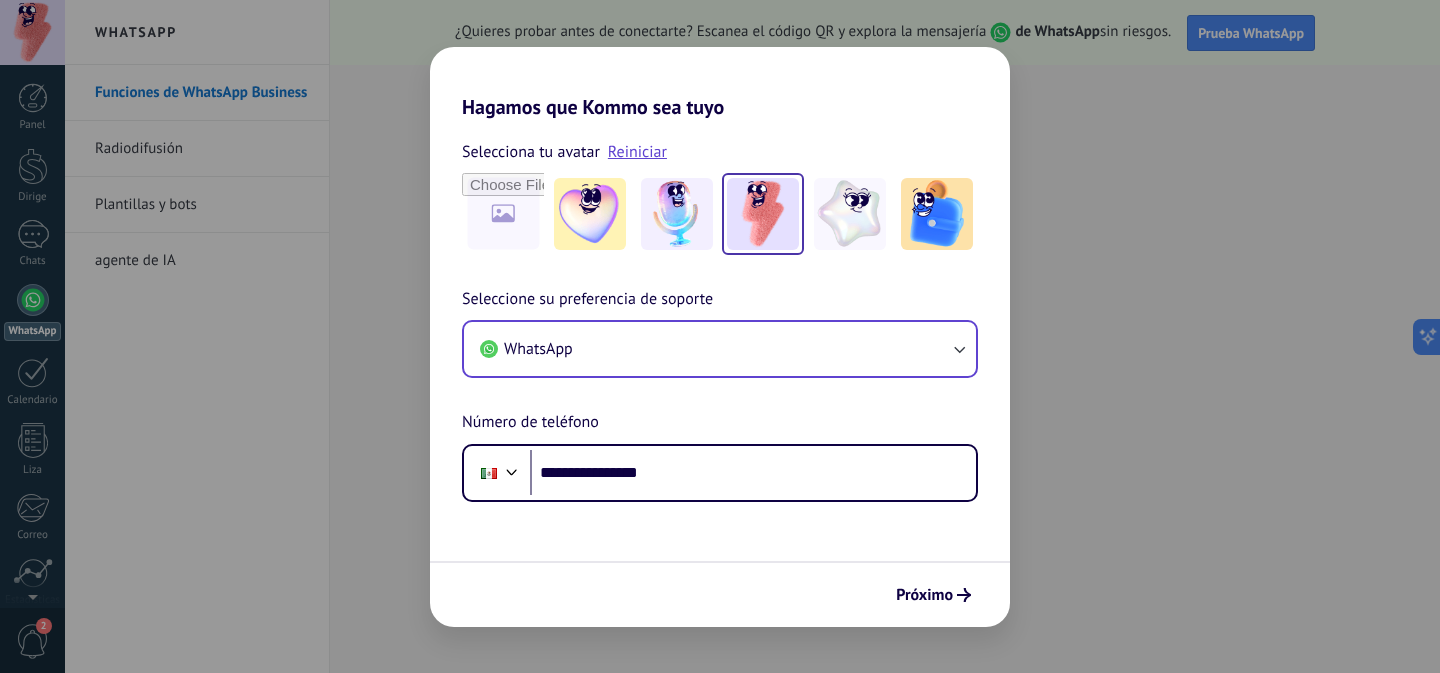 click on "Próximo" at bounding box center [720, 594] 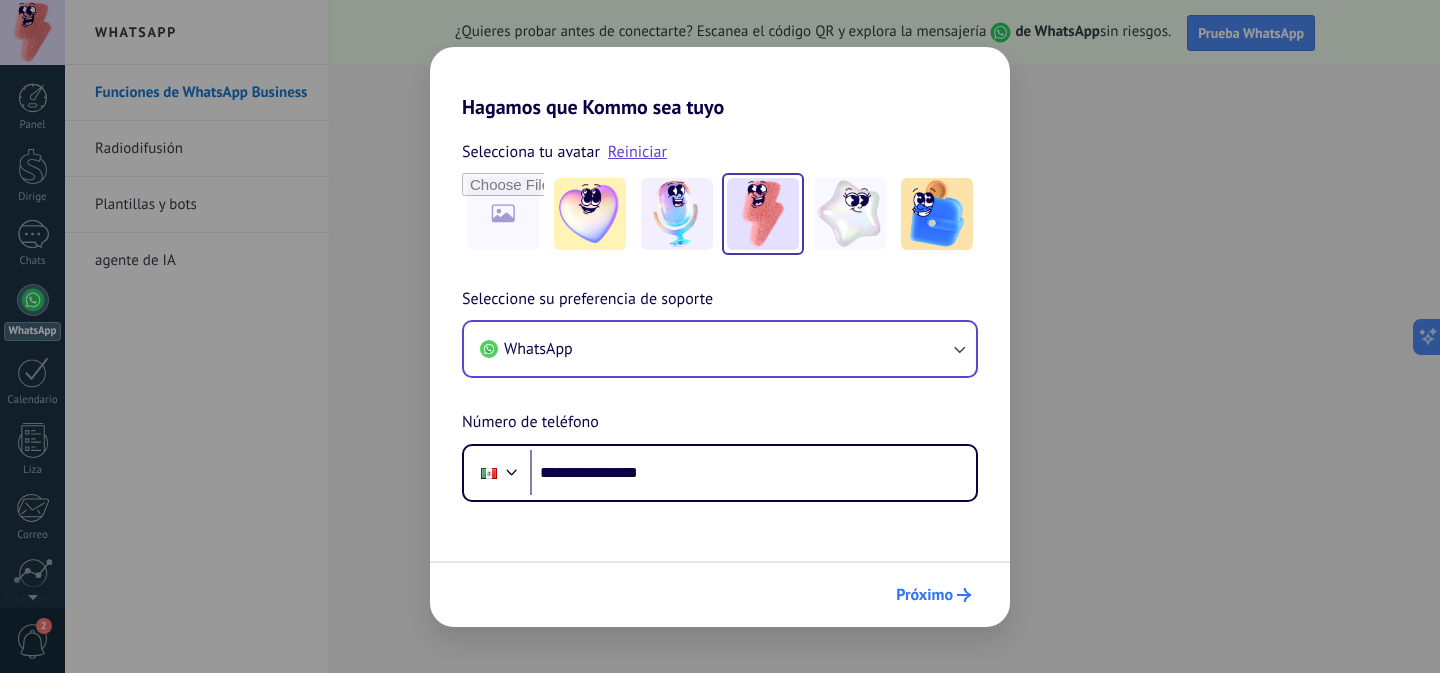 scroll, scrollTop: 0, scrollLeft: 0, axis: both 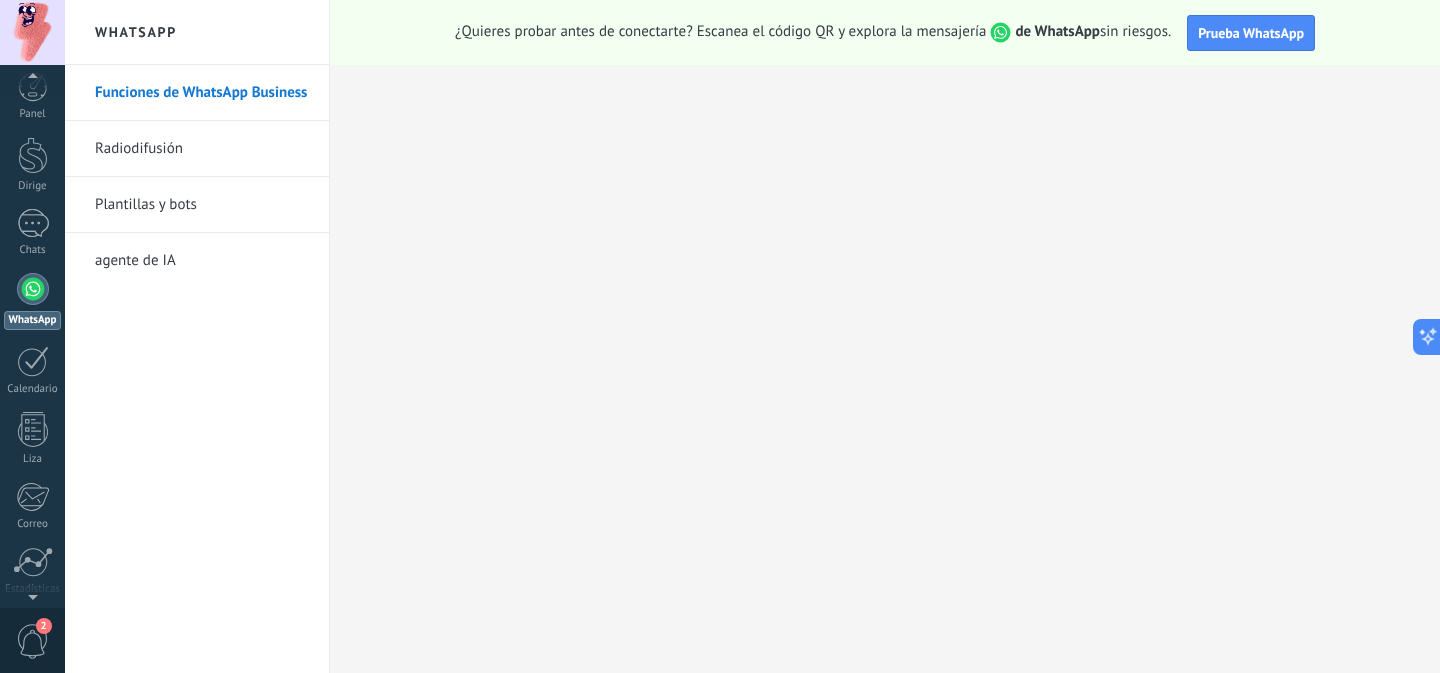 click on "2" at bounding box center [33, 641] 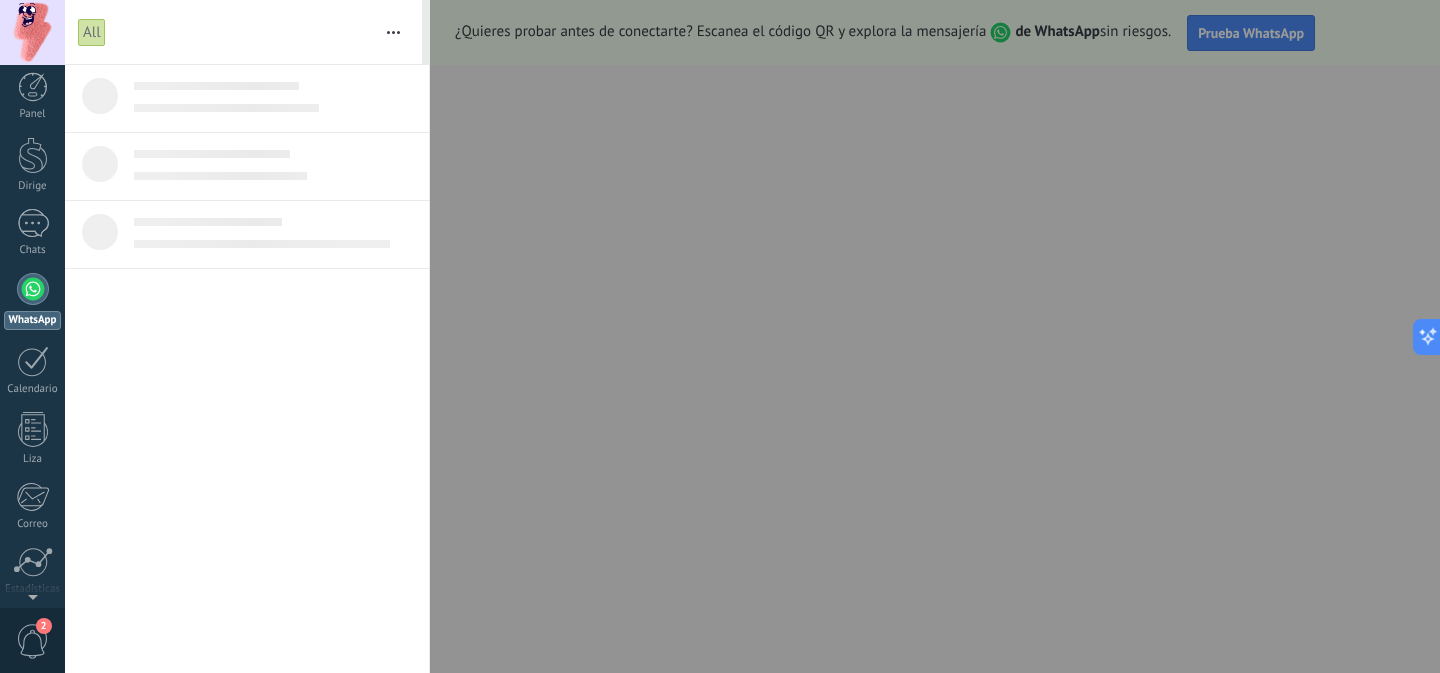 scroll, scrollTop: 0, scrollLeft: 0, axis: both 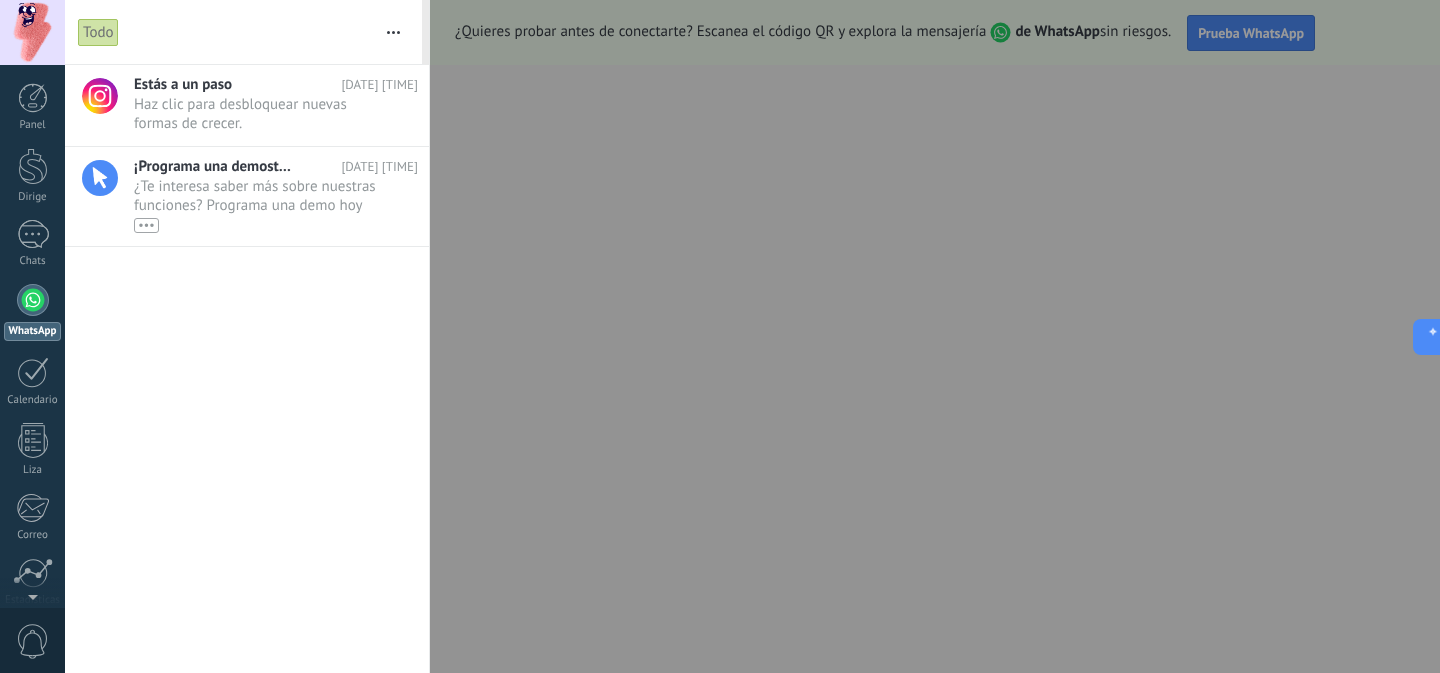 click at bounding box center [720, 336] 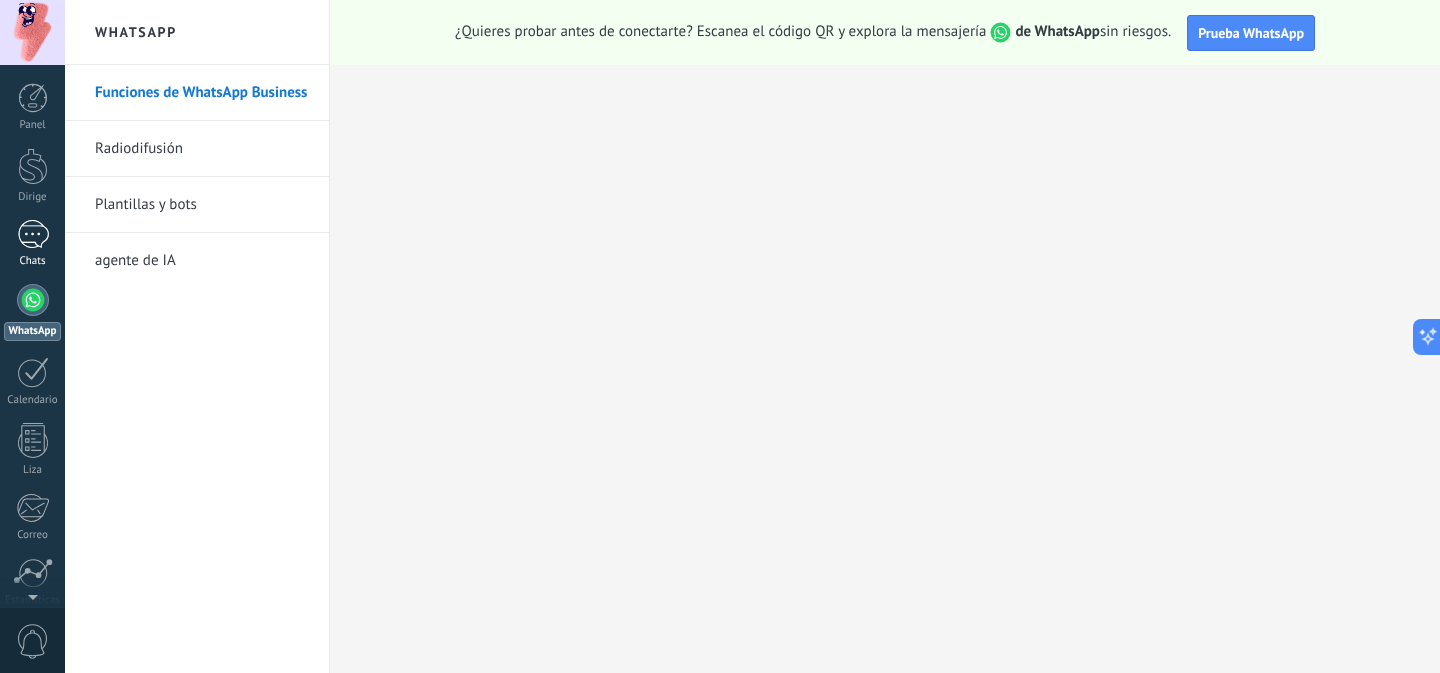 click on "Chats" at bounding box center [32, 244] 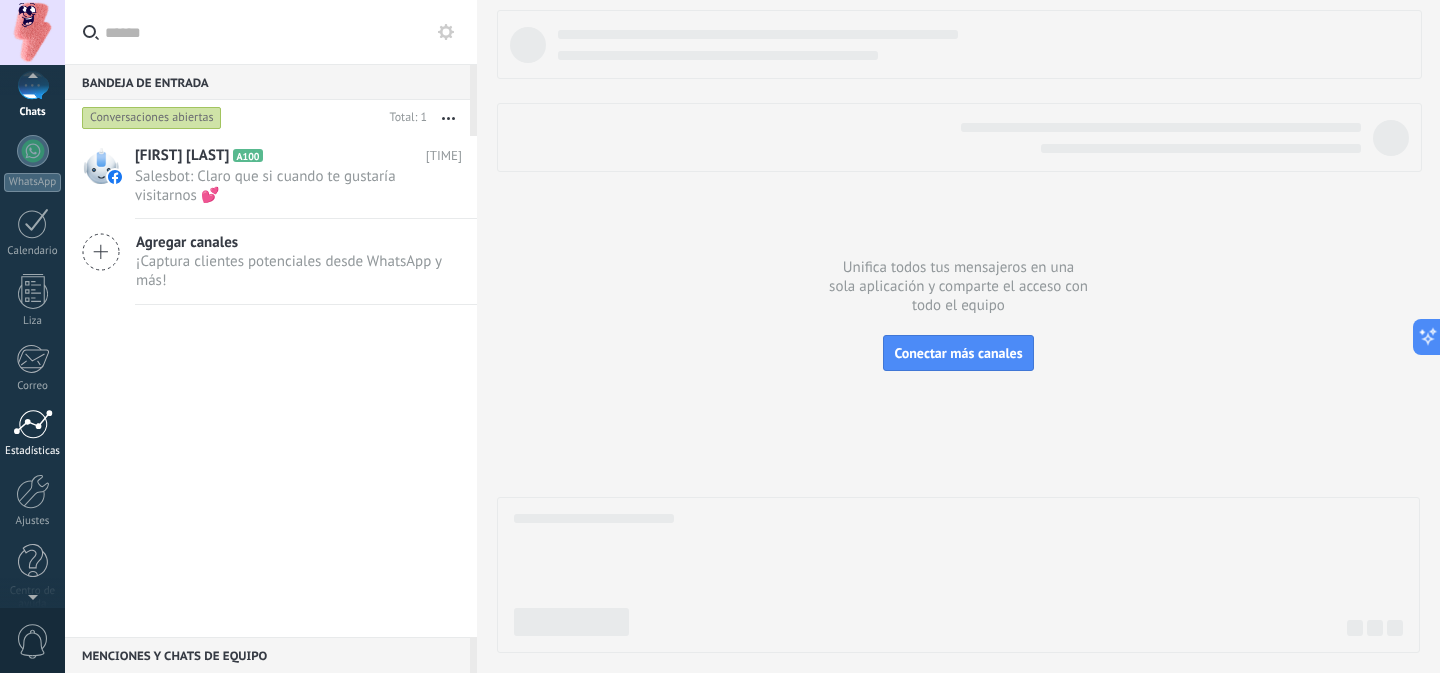 scroll, scrollTop: 172, scrollLeft: 0, axis: vertical 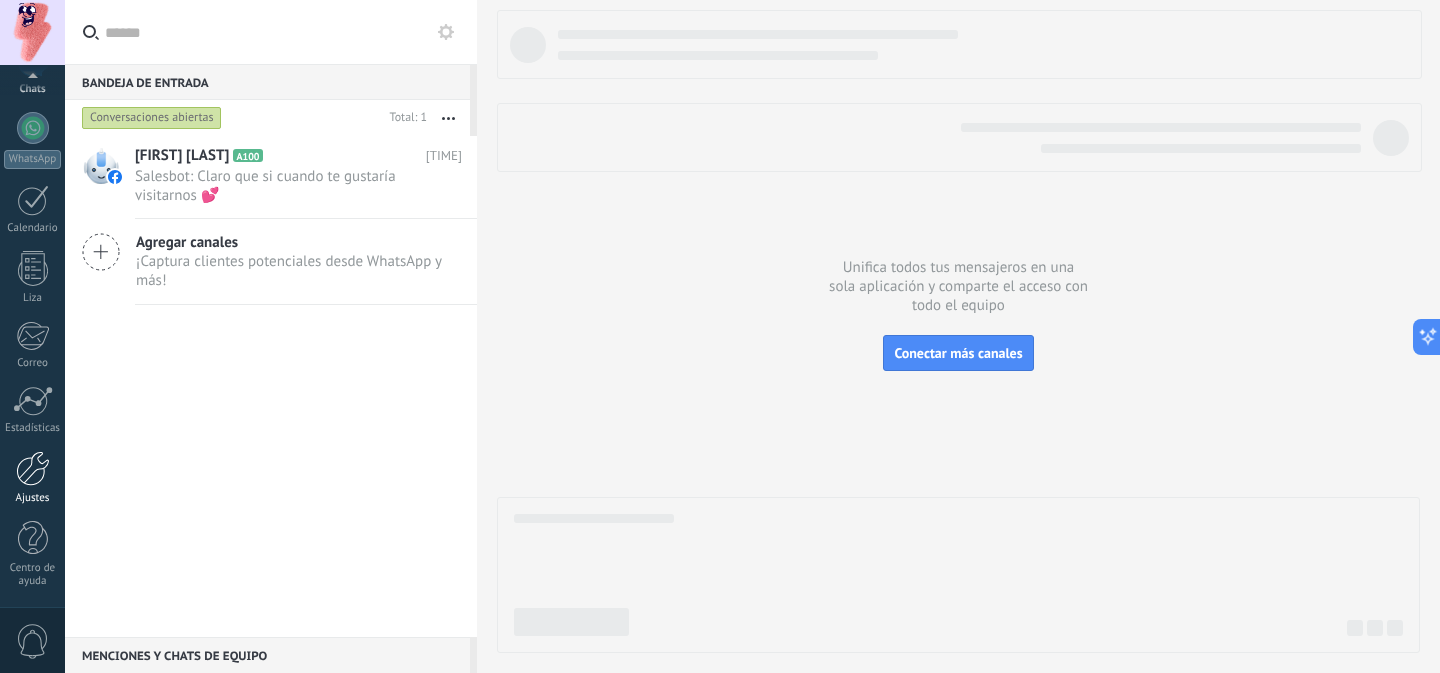 click at bounding box center (33, 468) 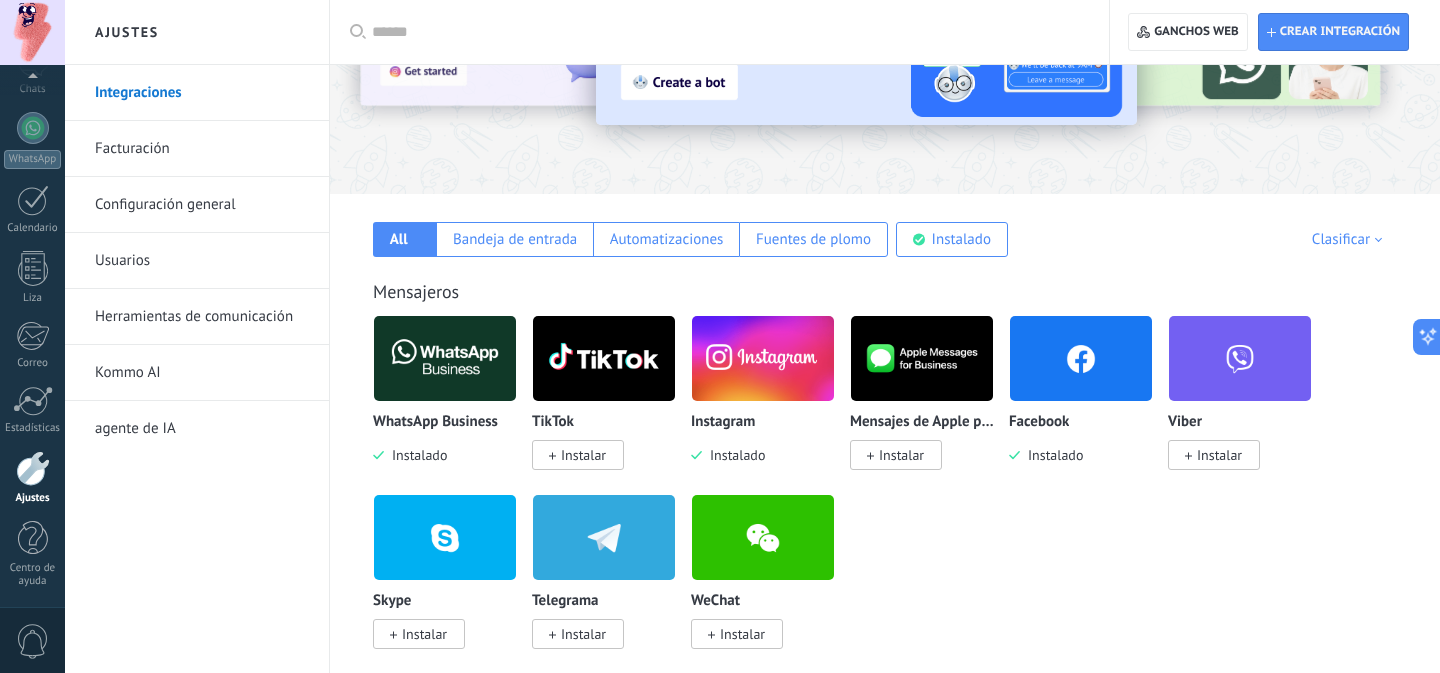 scroll, scrollTop: 194, scrollLeft: 0, axis: vertical 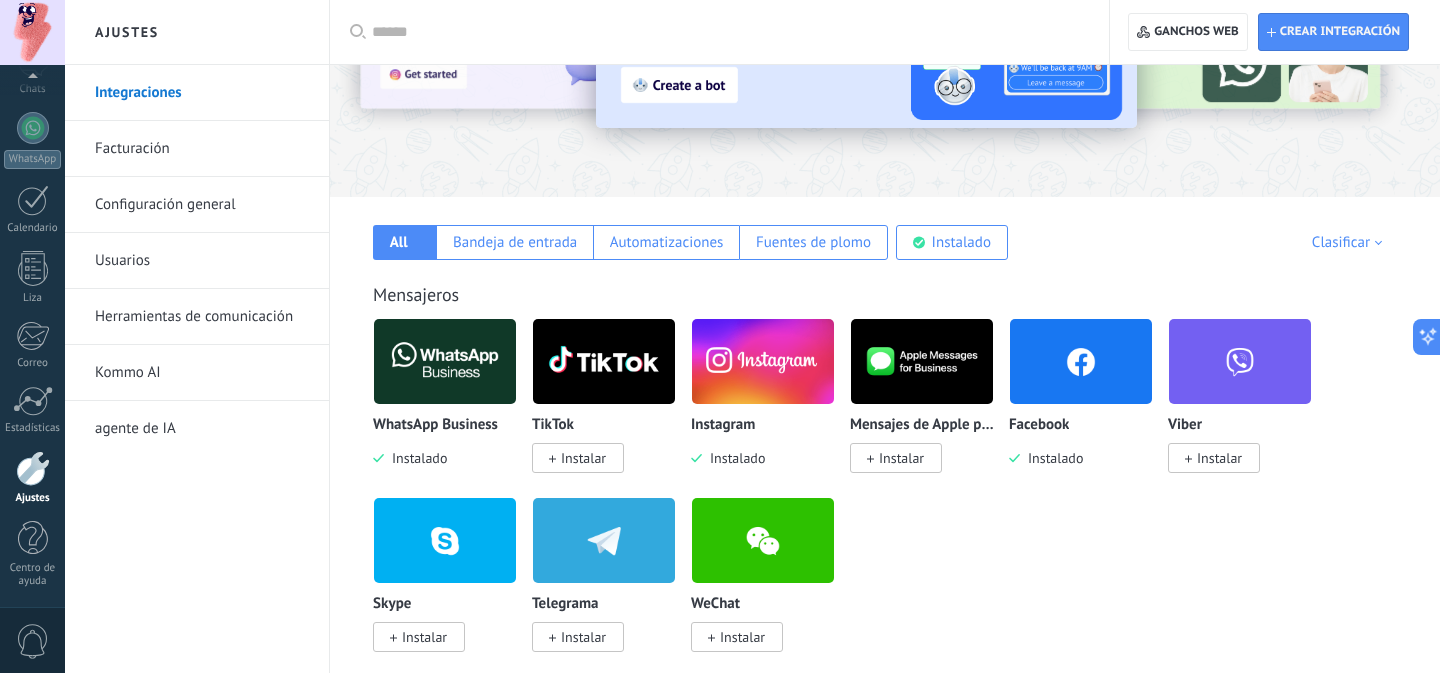 click at bounding box center [445, 361] 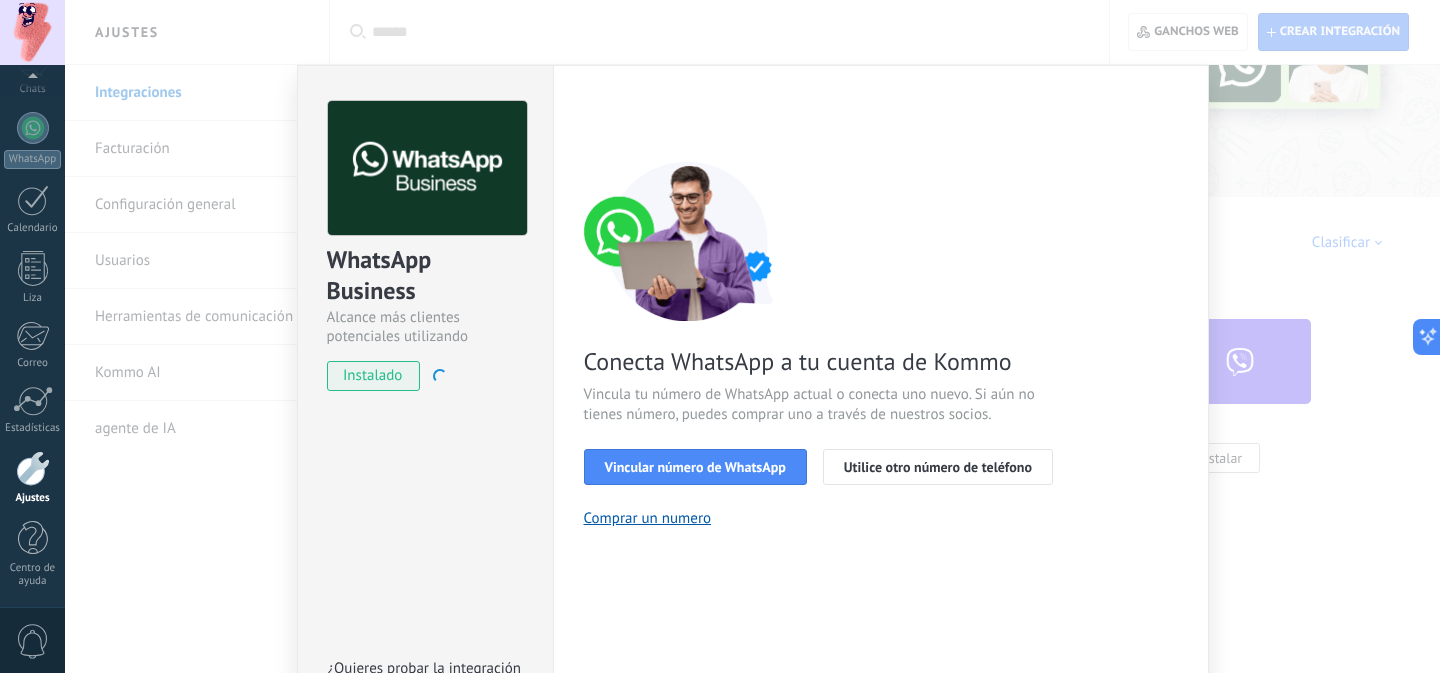 click on "WhatsApp Business Alcance más clientes potenciales utilizando potentes herramientas de WhatsApp instalado Desinstalar ¿Quieres probar la integración primero?    Escanea el código QR    y descubre cómo funciona. Ajustes Autorización Esta pestaña registra los usuarios que han otorgado acceso de integración a esta cuenta. Si desea impedir que un usuario envíe solicitudes a la cuenta en nombre de esta integración, puede revocar el acceso. Si se revoca el acceso a todos los usuarios, la integración dejará de funcionar. Esta aplicación está instalada, pero nadie le ha dado acceso todavía. API de WhatsApp Cloud más _: Ahorrar < Volver 1 Seleccionar aplicación 2 Conectar Facebook 3 Finalizar la configuración Conecta WhatsApp a tu cuenta de Kommo Vincula tu número de WhatsApp actual o conecta uno nuevo. Si aún no tienes número, puedes comprar uno a través de nuestros socios. Vincular número de WhatsApp Utilice otro número de teléfono Comprar un numero ¿Necesitar ayuda?" at bounding box center (752, 336) 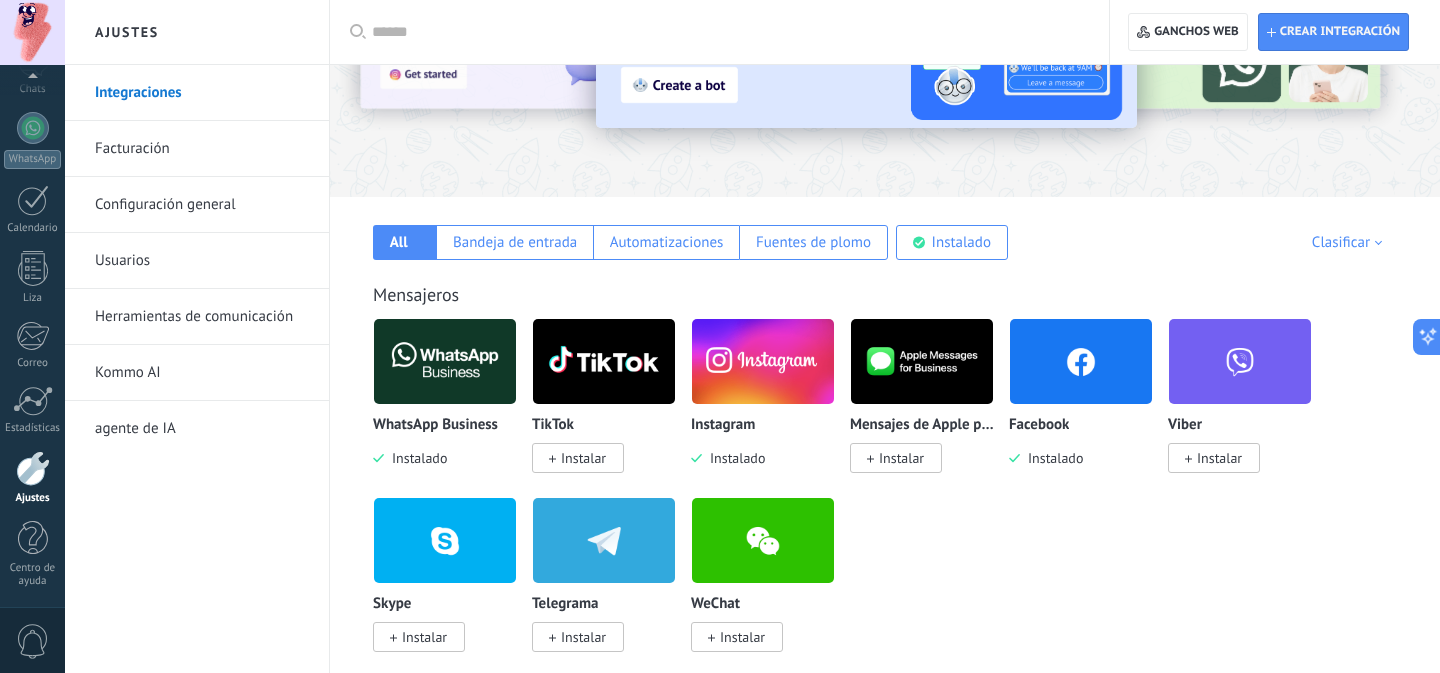 click at bounding box center [445, 361] 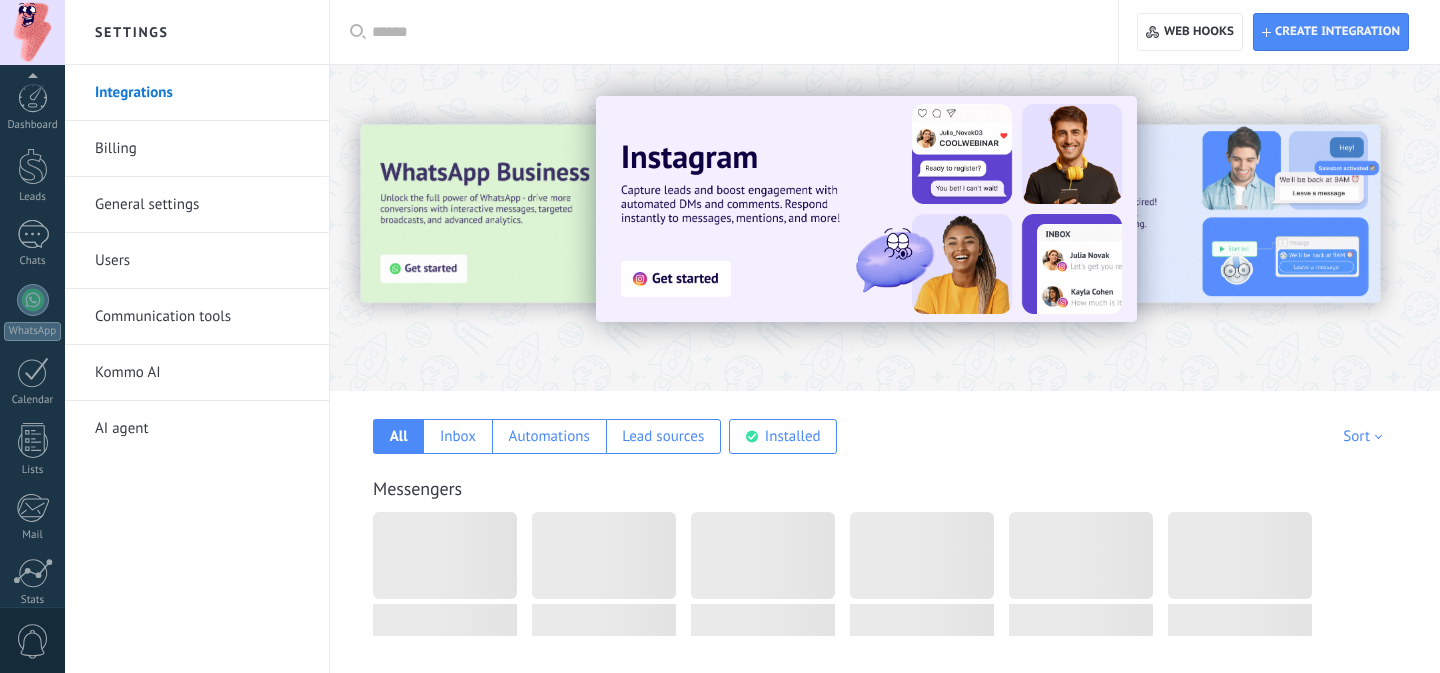 scroll, scrollTop: 194, scrollLeft: 0, axis: vertical 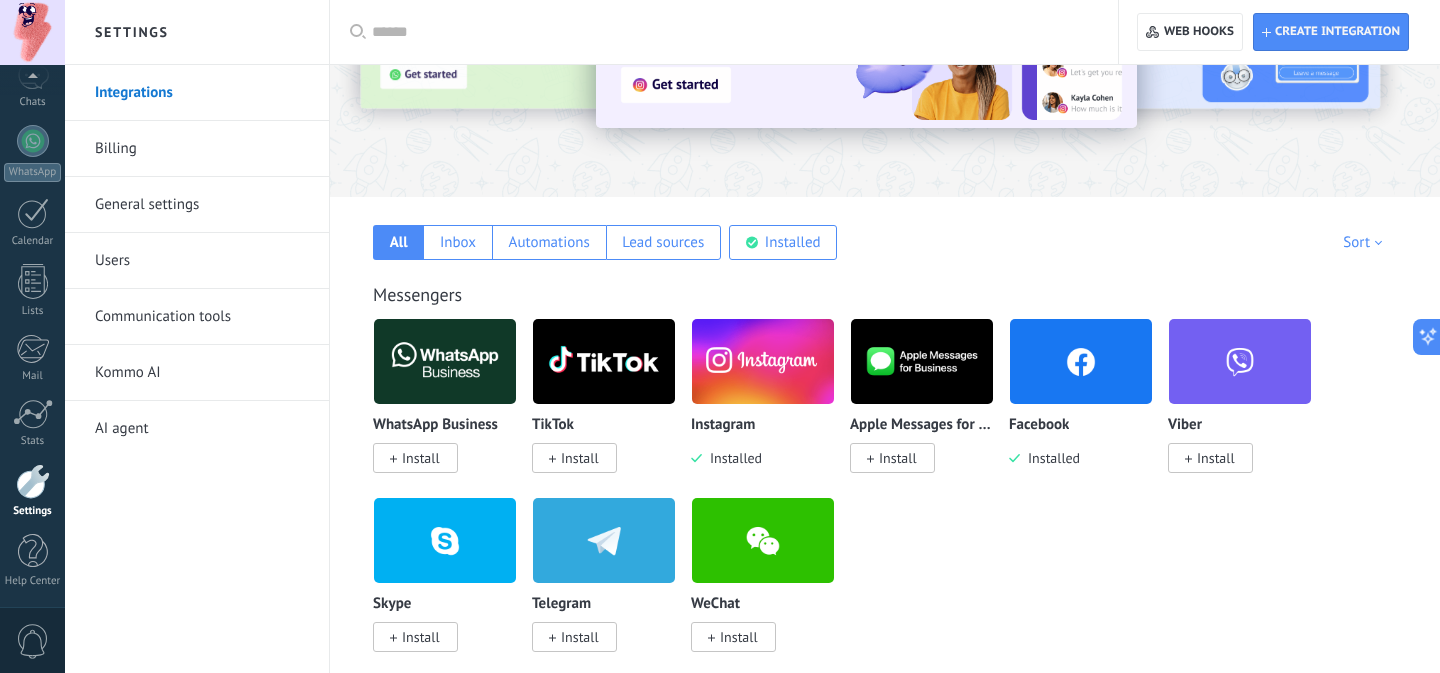 click on "Install" at bounding box center (421, 458) 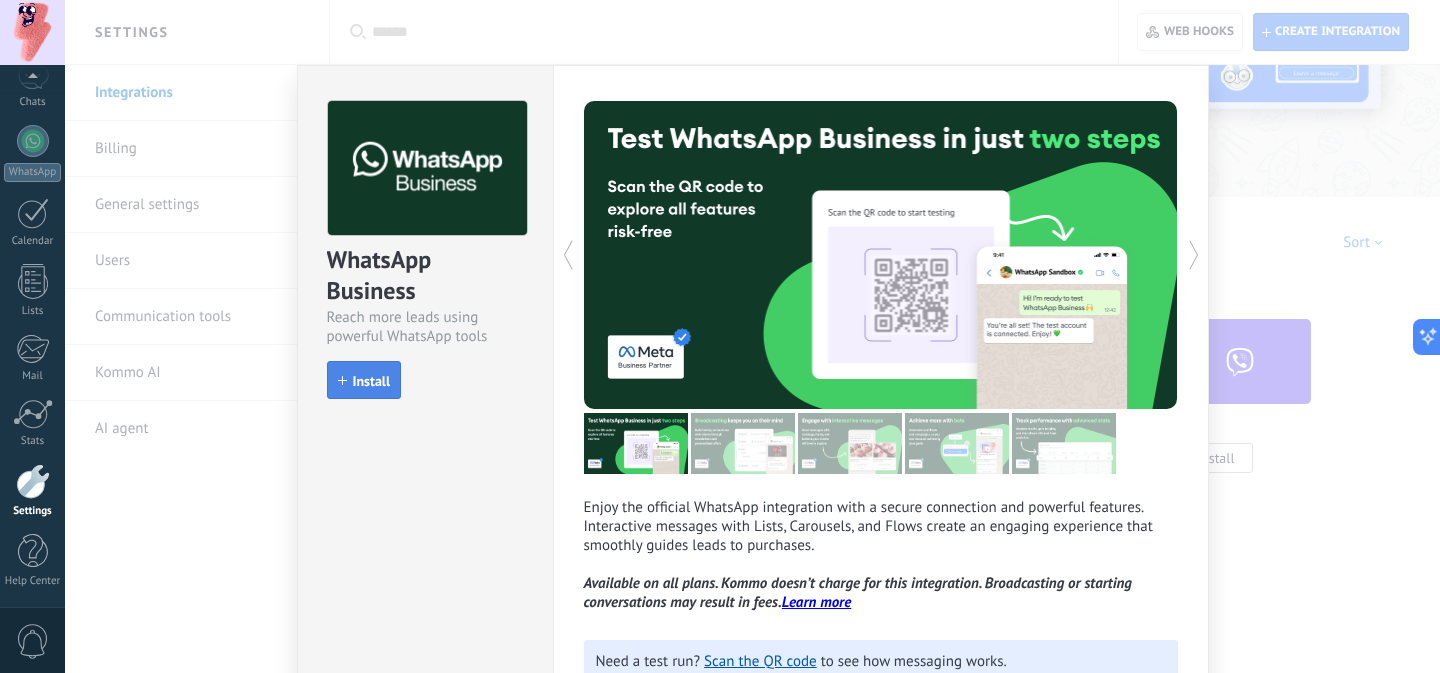 click on "Install" at bounding box center (372, 381) 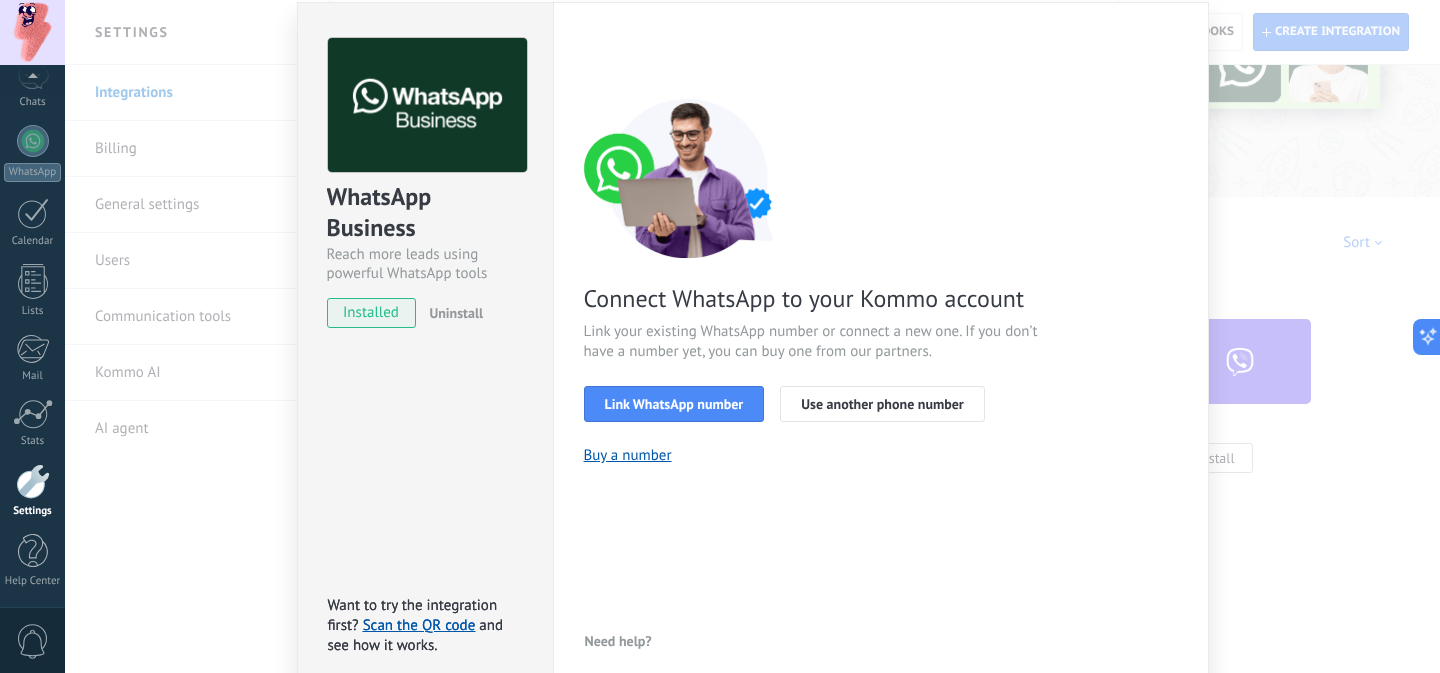scroll, scrollTop: 157, scrollLeft: 0, axis: vertical 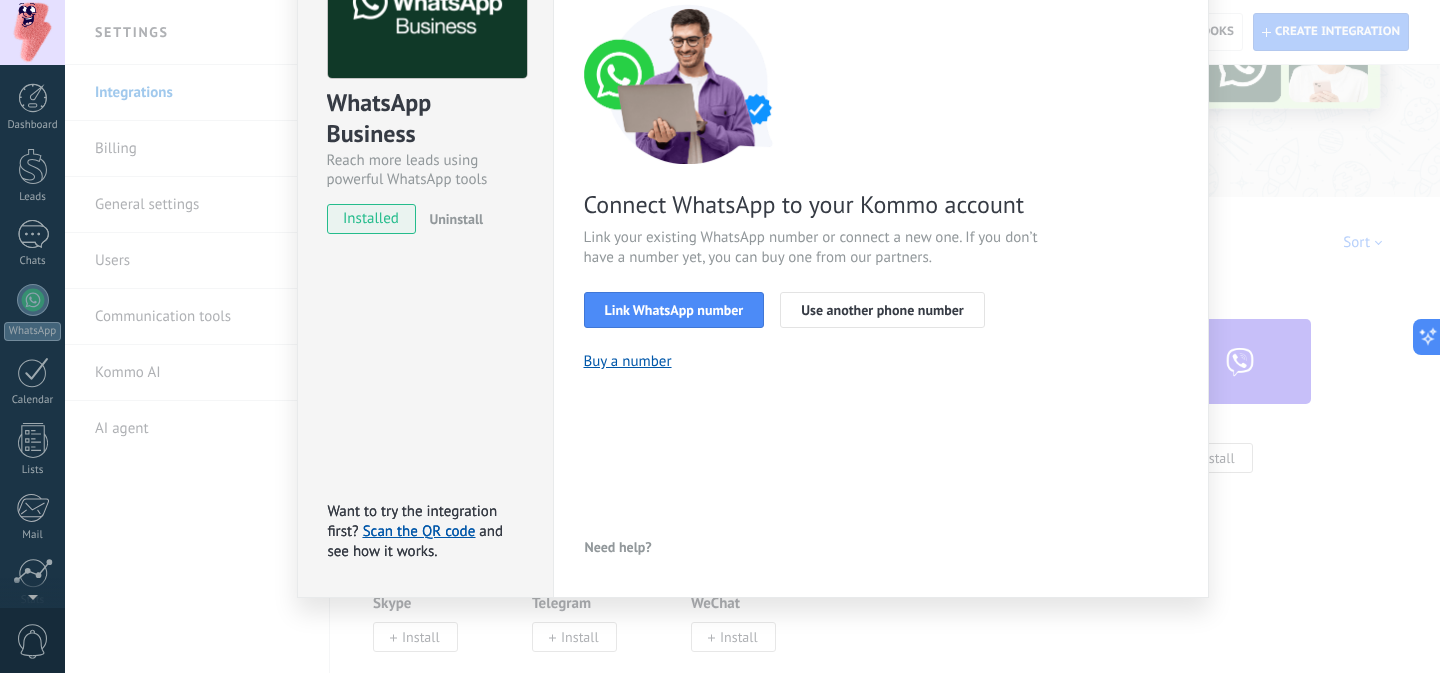 click at bounding box center [32, 32] 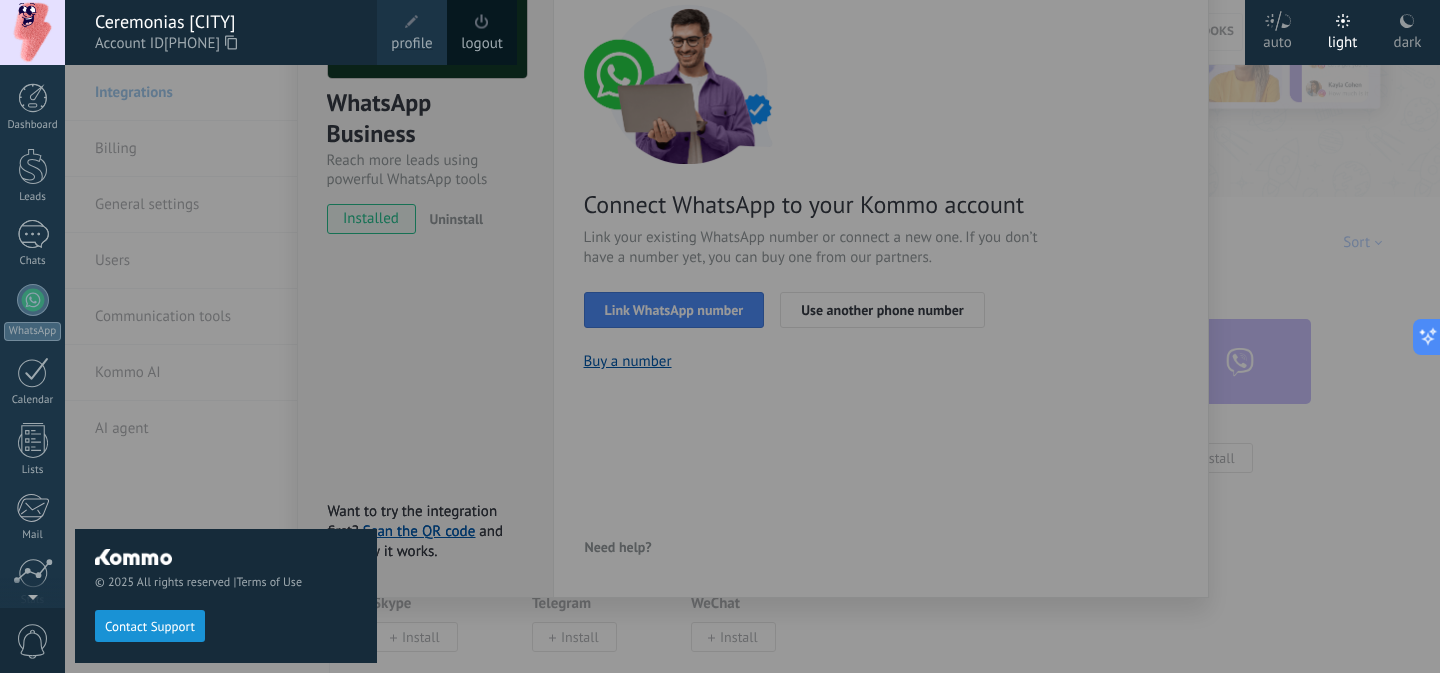 click on "profile" at bounding box center (411, 44) 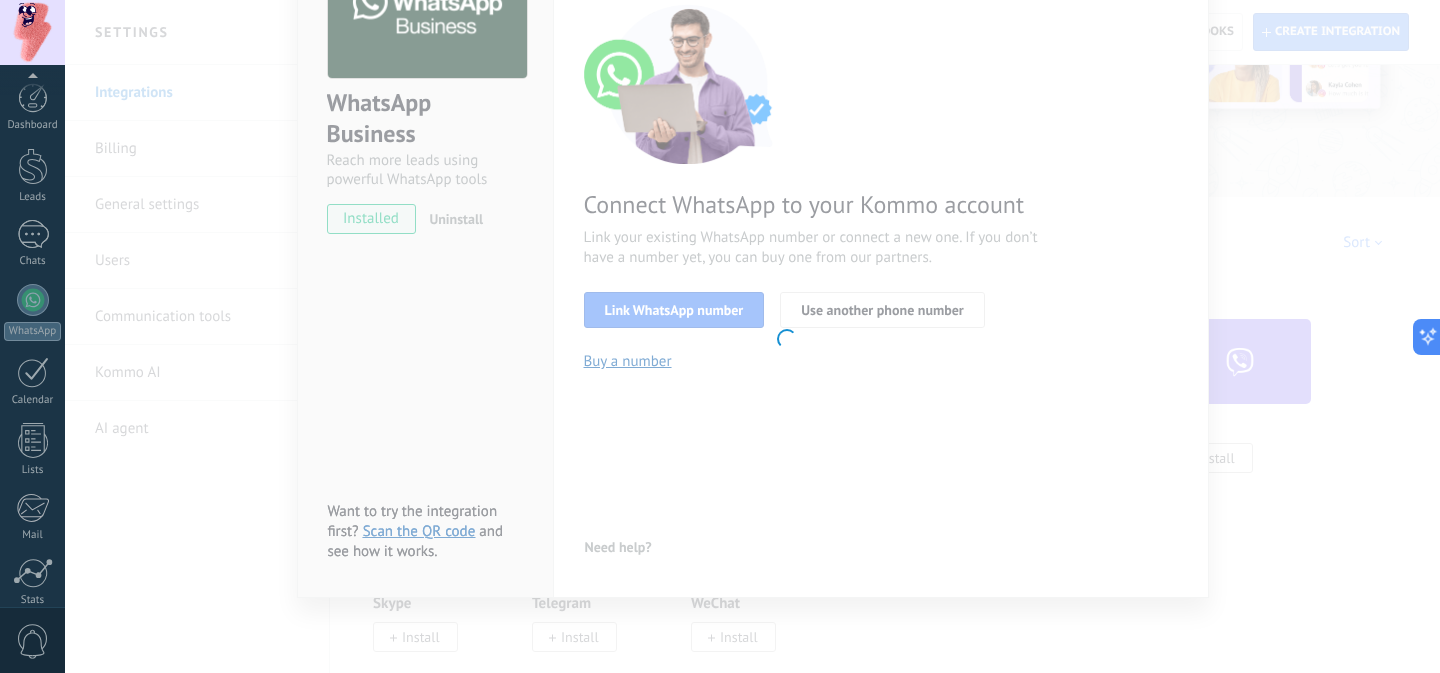 scroll, scrollTop: 159, scrollLeft: 0, axis: vertical 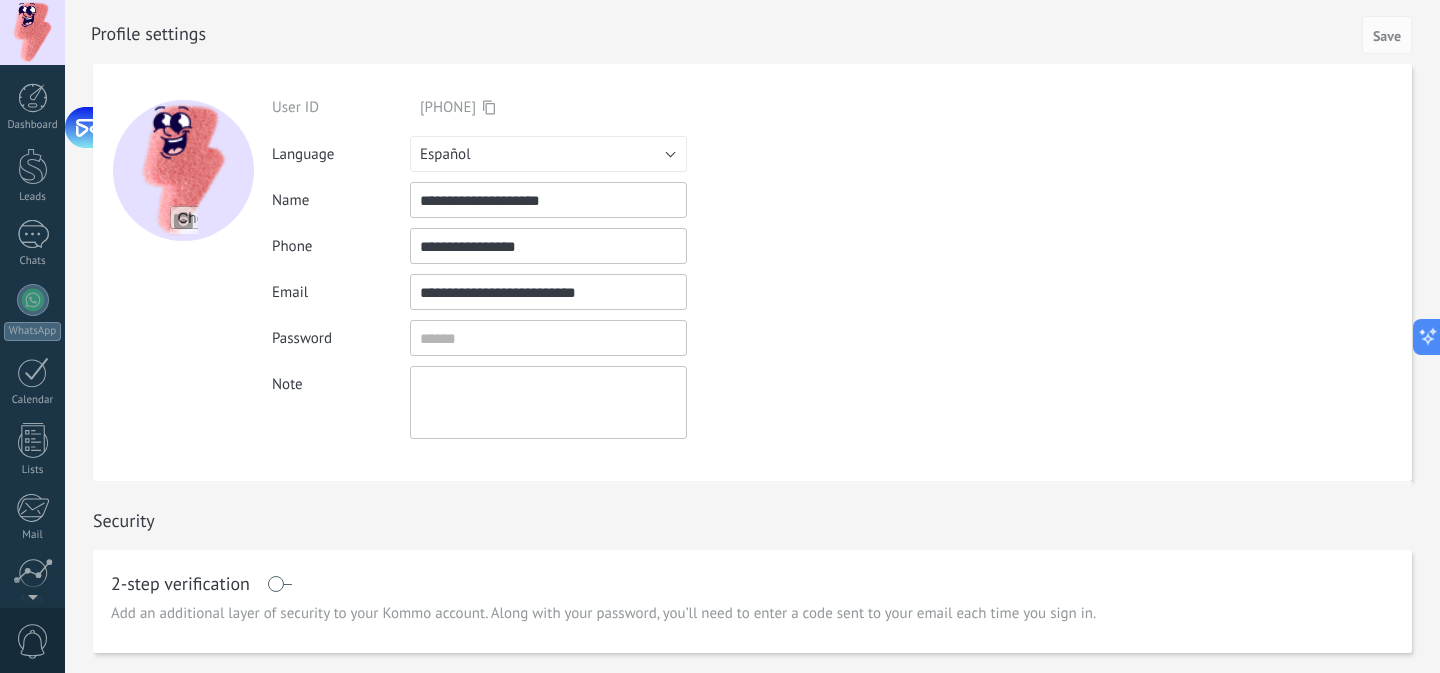 click at bounding box center (32, 32) 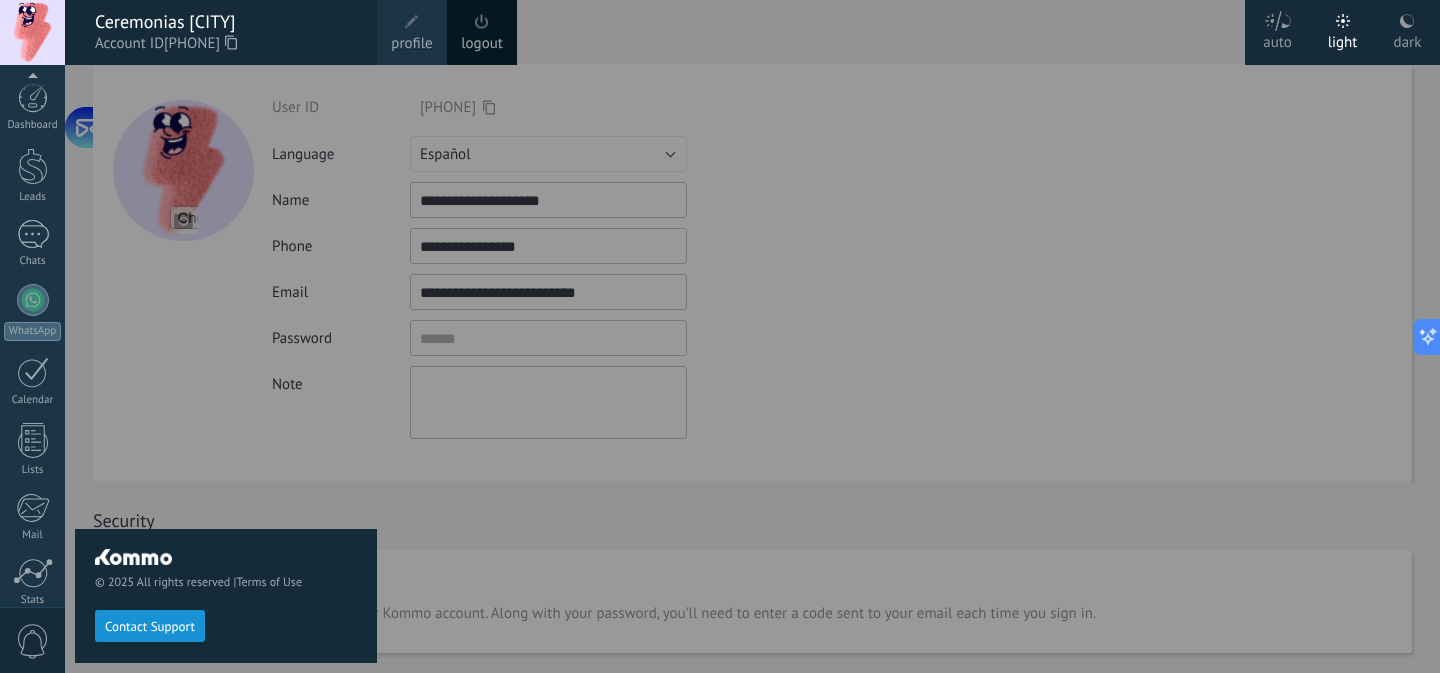 scroll, scrollTop: 159, scrollLeft: 0, axis: vertical 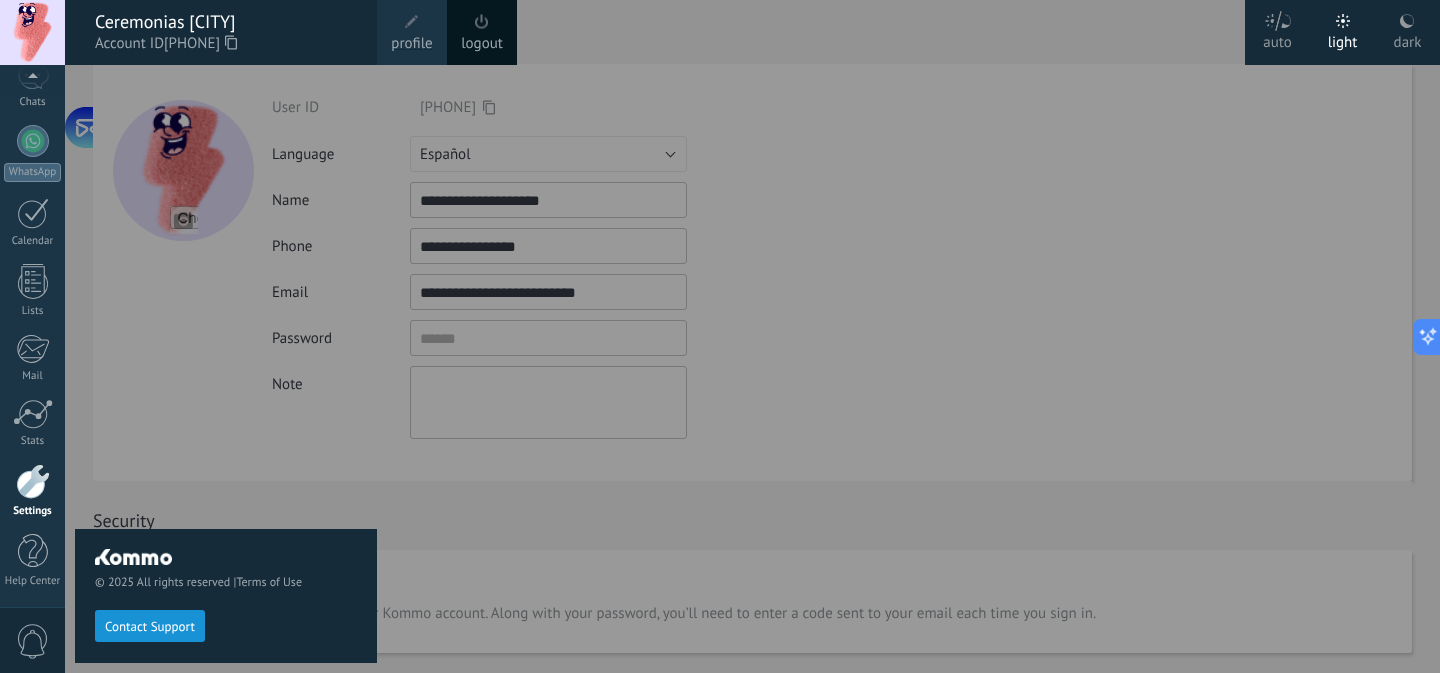 click at bounding box center (785, 336) 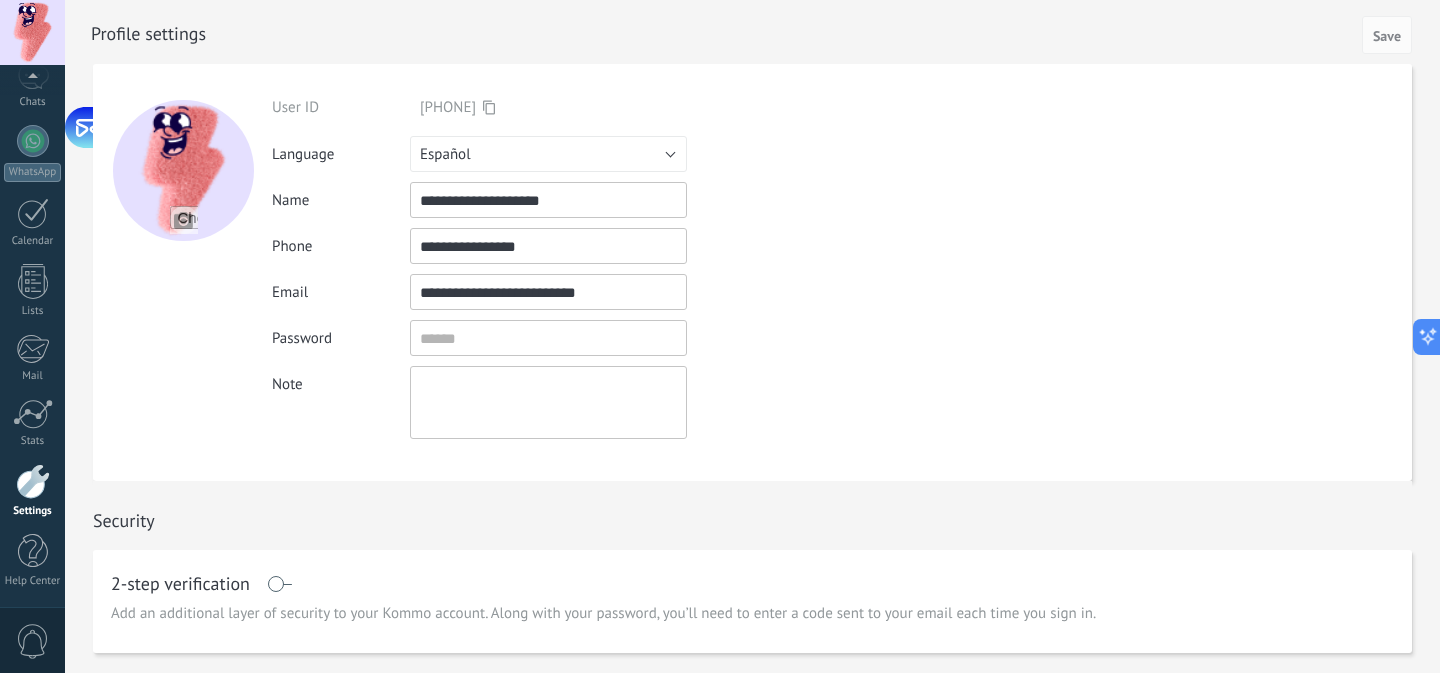click at bounding box center (33, 481) 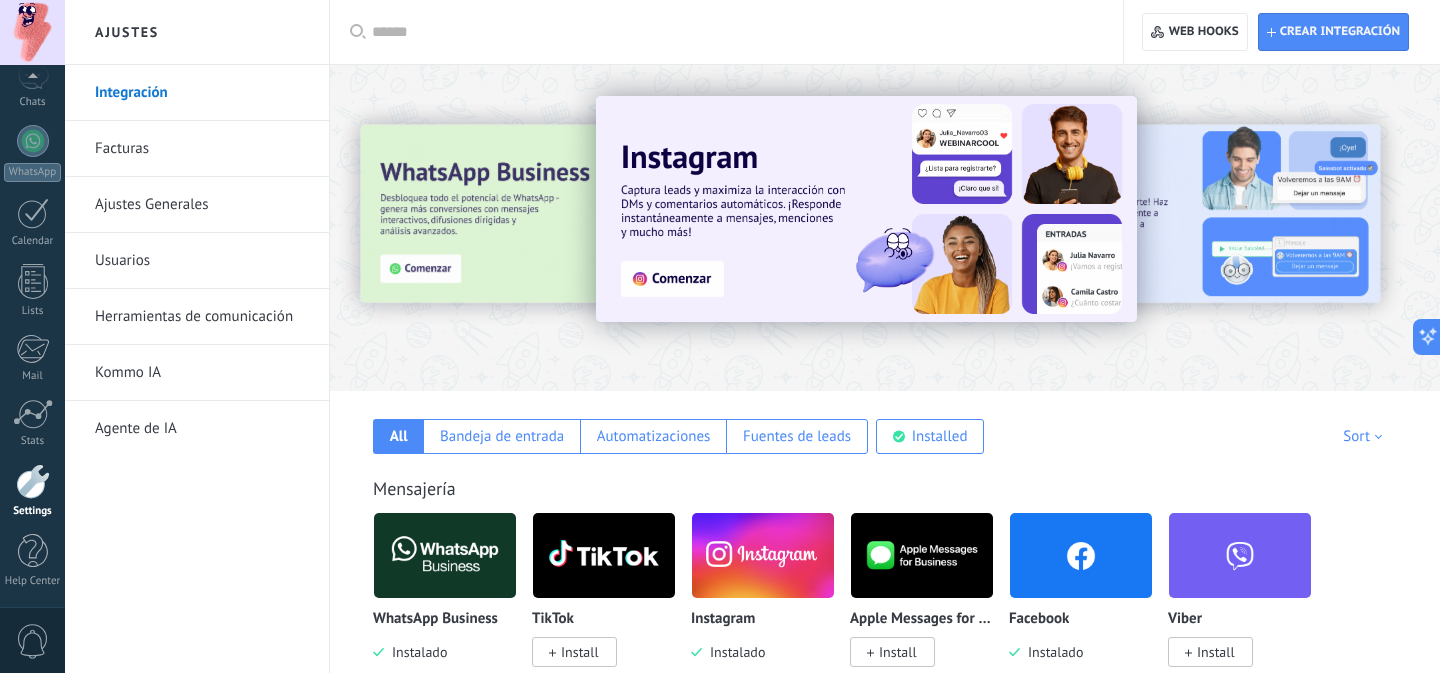 click on "Ajustes Generales" at bounding box center (202, 205) 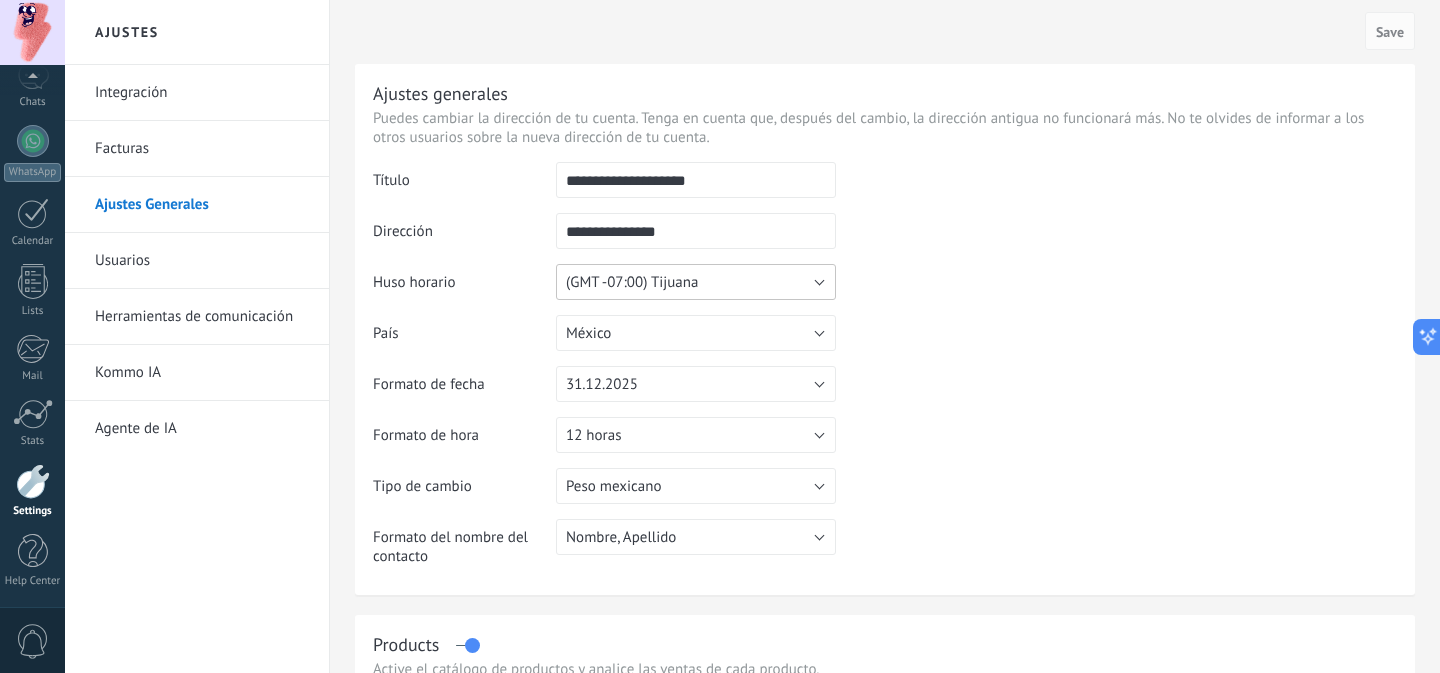 click on "(GMT -07:00) Tijuana" at bounding box center [632, 282] 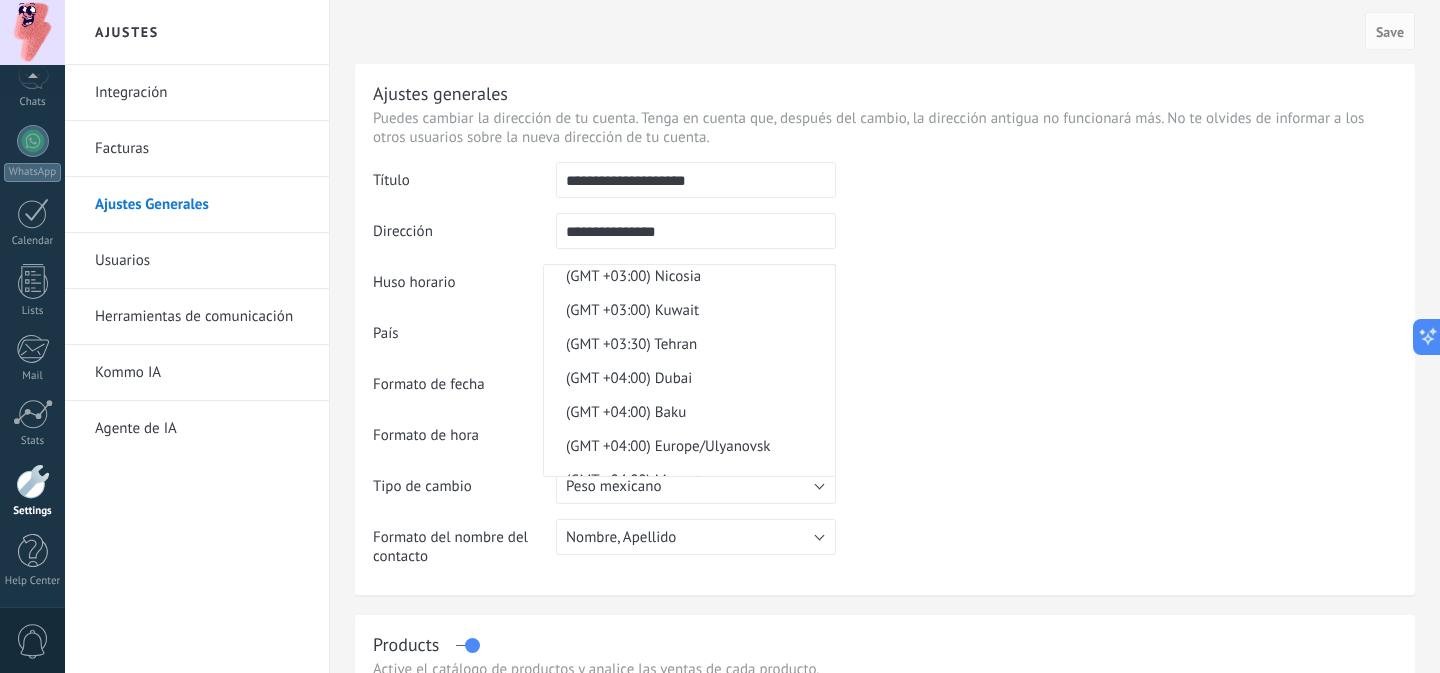 scroll, scrollTop: 4503, scrollLeft: 0, axis: vertical 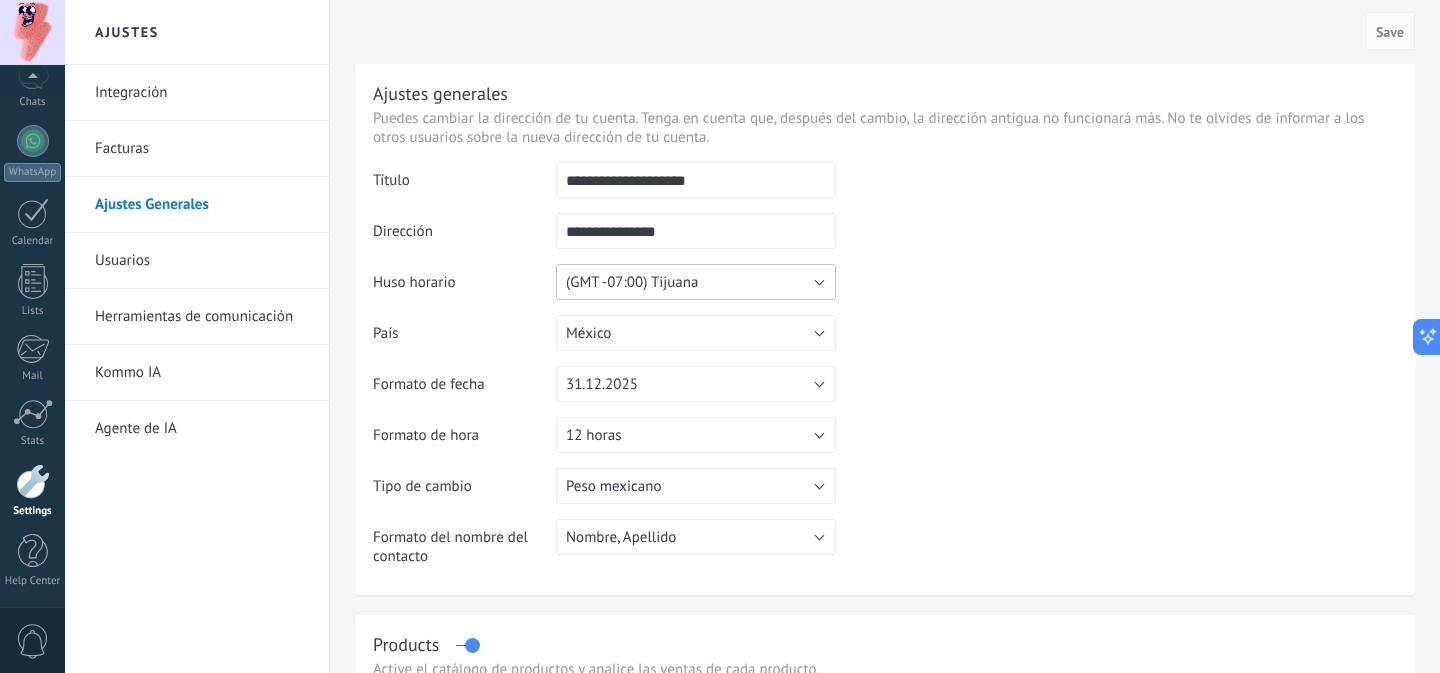 click on "(GMT -07:00) Tijuana" at bounding box center (696, 282) 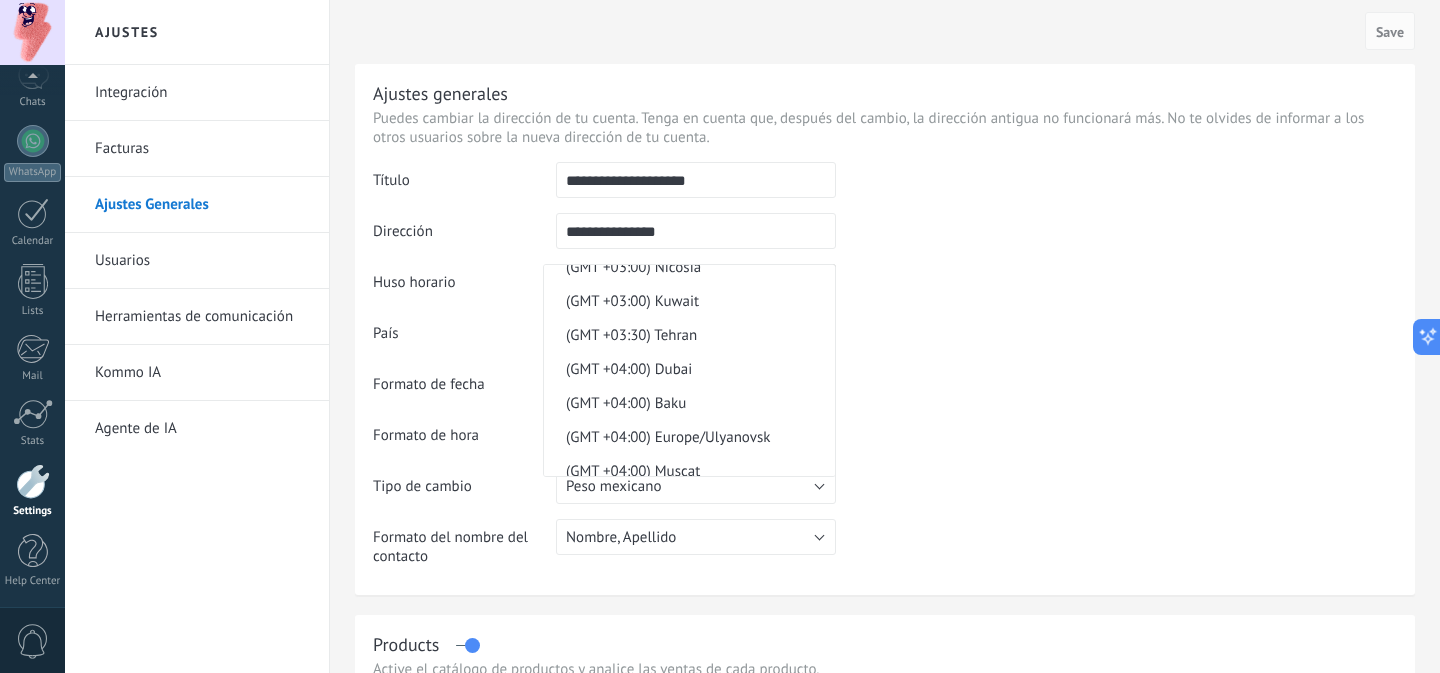 scroll, scrollTop: 13818, scrollLeft: 0, axis: vertical 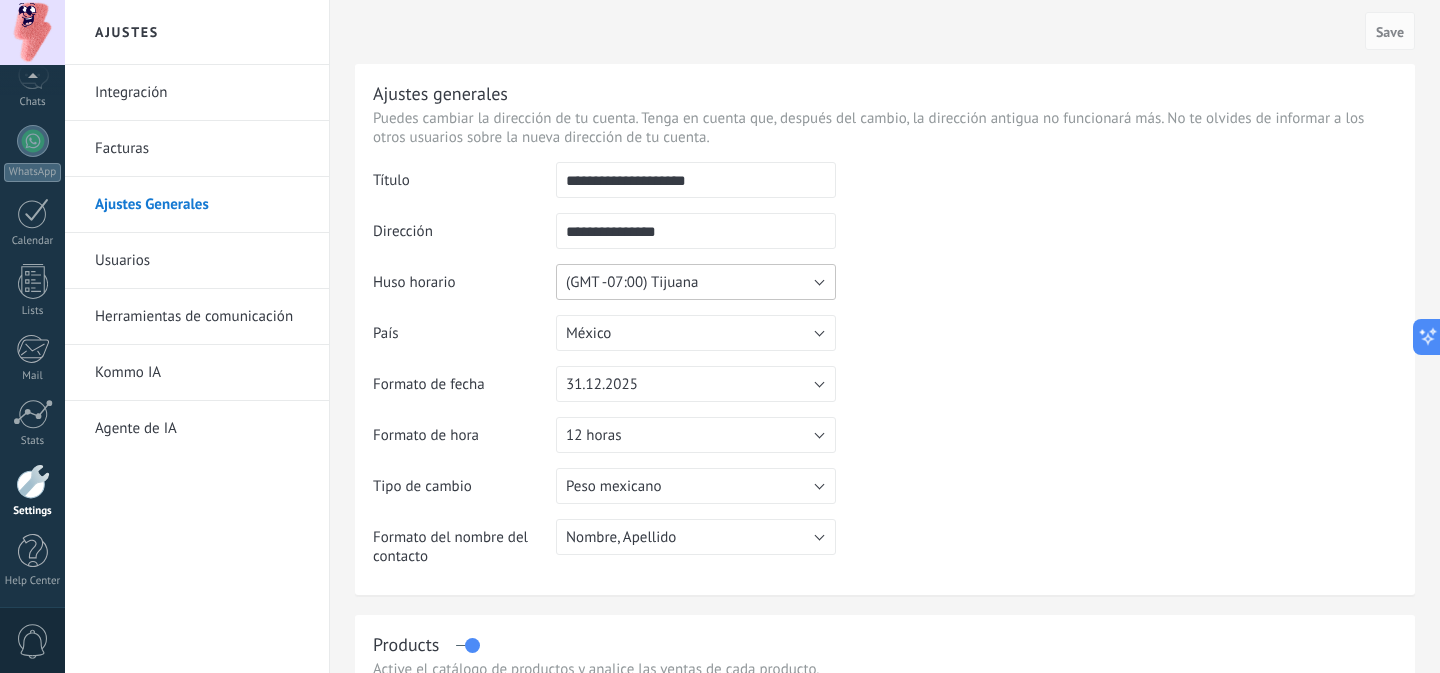click on "(GMT -07:00) Tijuana" at bounding box center [632, 282] 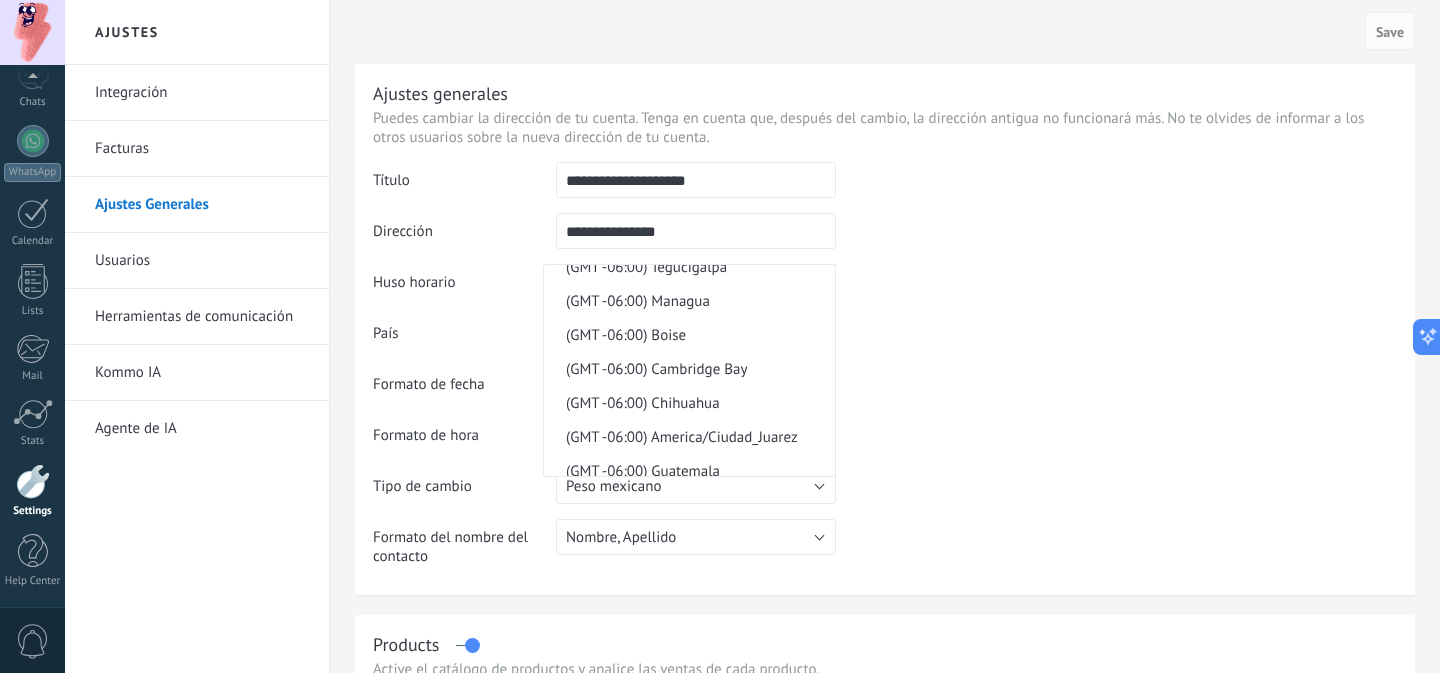 scroll, scrollTop: 12996, scrollLeft: 0, axis: vertical 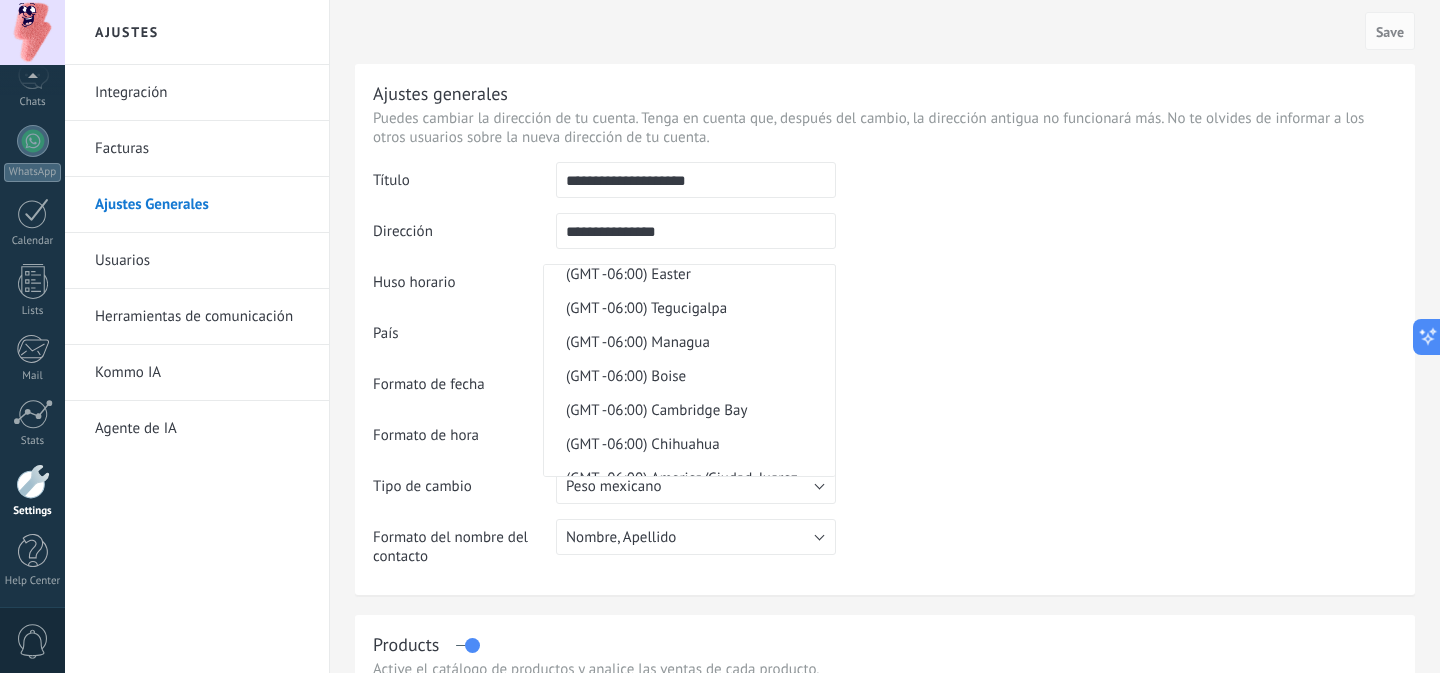 click on "(GMT -06:00) Monterrey" at bounding box center (686, 138) 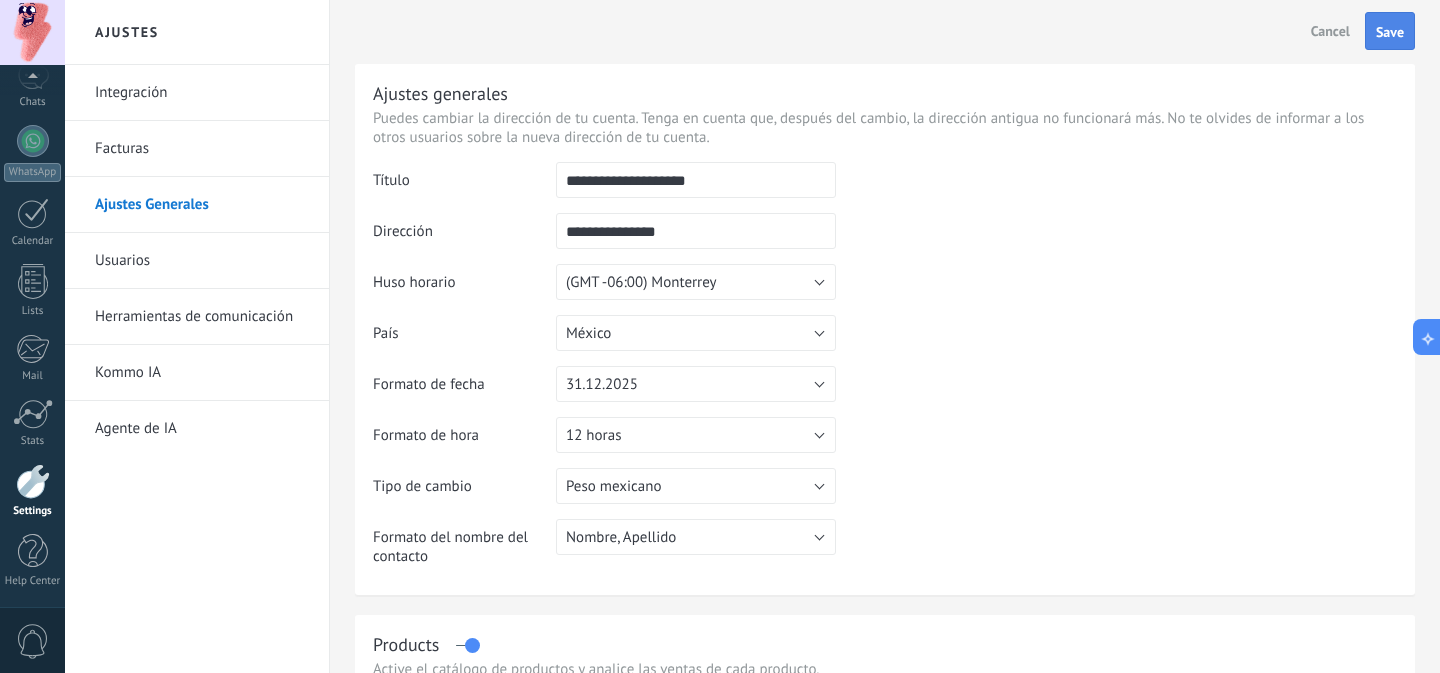click on "Save" at bounding box center (1390, 31) 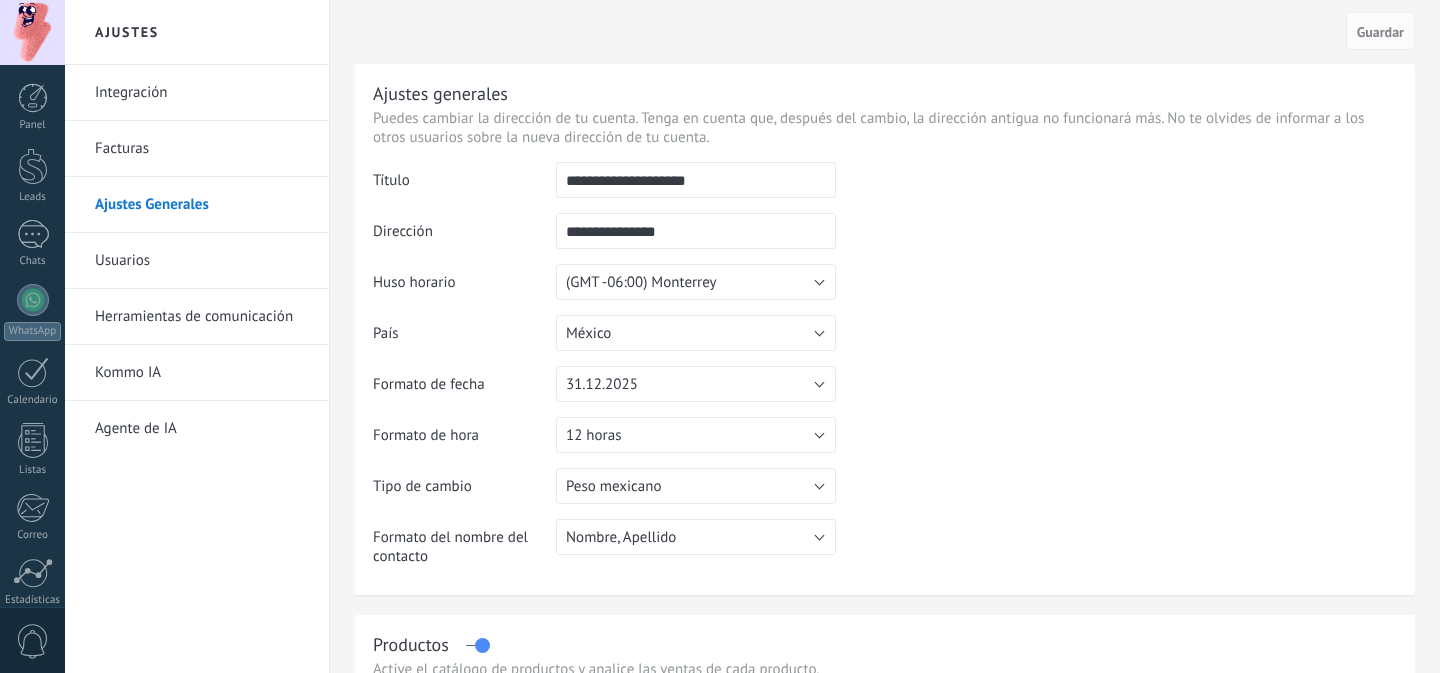 scroll, scrollTop: 492, scrollLeft: 0, axis: vertical 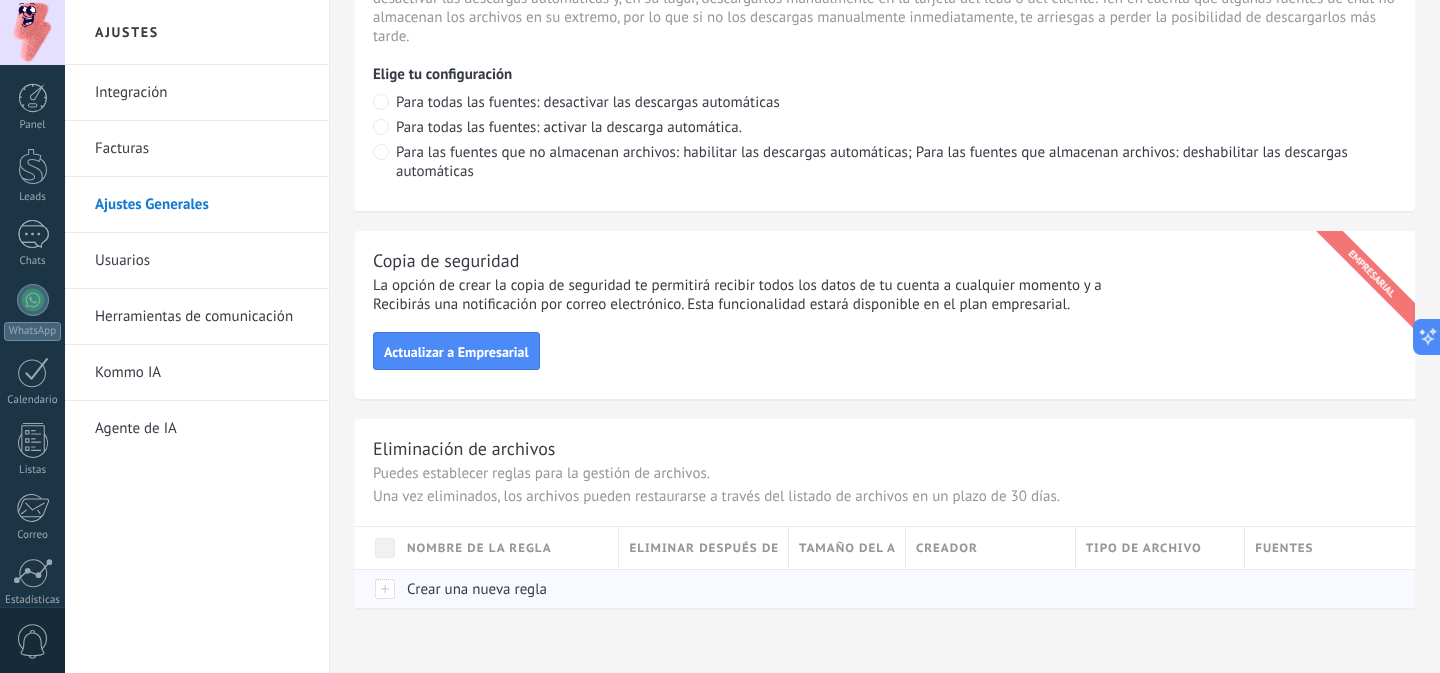 click on "Crear una nueva regla" at bounding box center (477, 589) 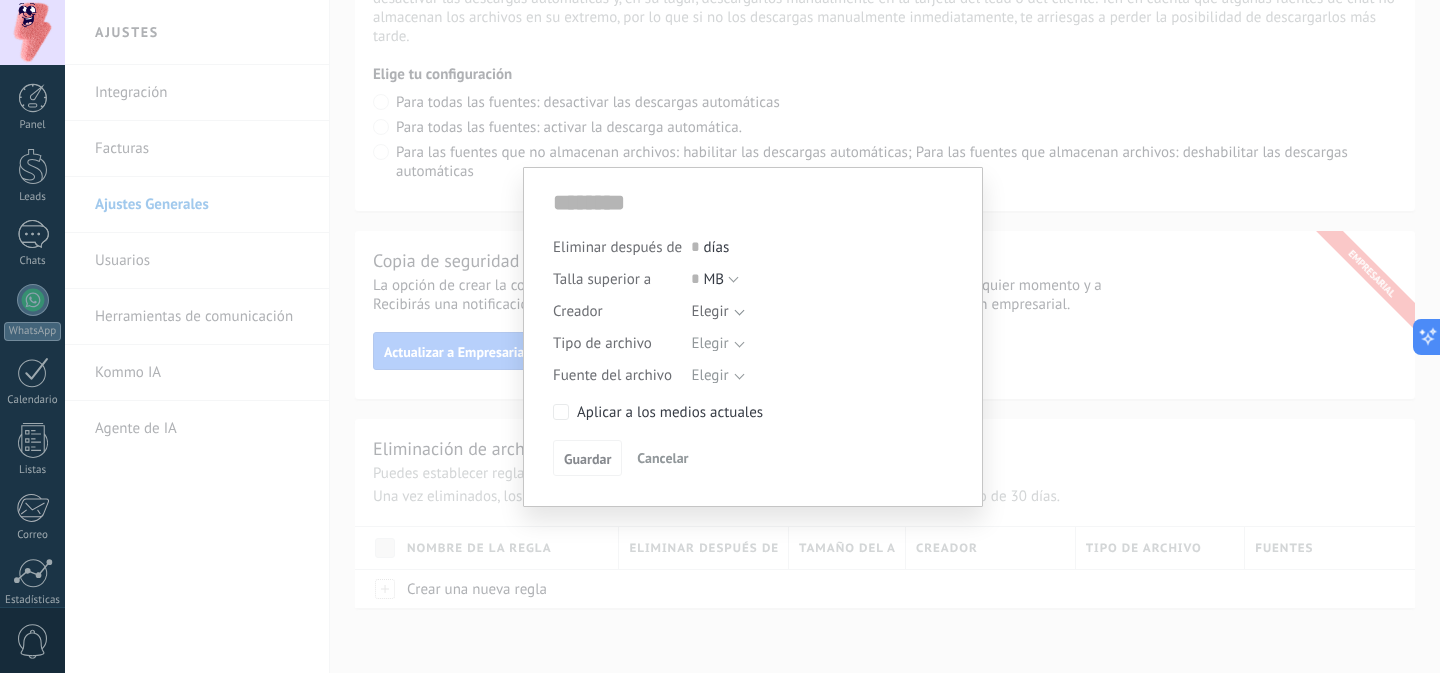click on "Eliminar después de 0 días Talla superior a 0 MB KB GB MB Creador Elegir Tipo de archivo Seleccionar todo jpeg jpg mp4 png Elegir Fuente del archivo Seleccionar todo Kommo Demo Ceremonias Barcelona León Ceremonias Barcelona León Elegir Aplicar a los medios actuales Guardar Cancelar" at bounding box center (752, 336) 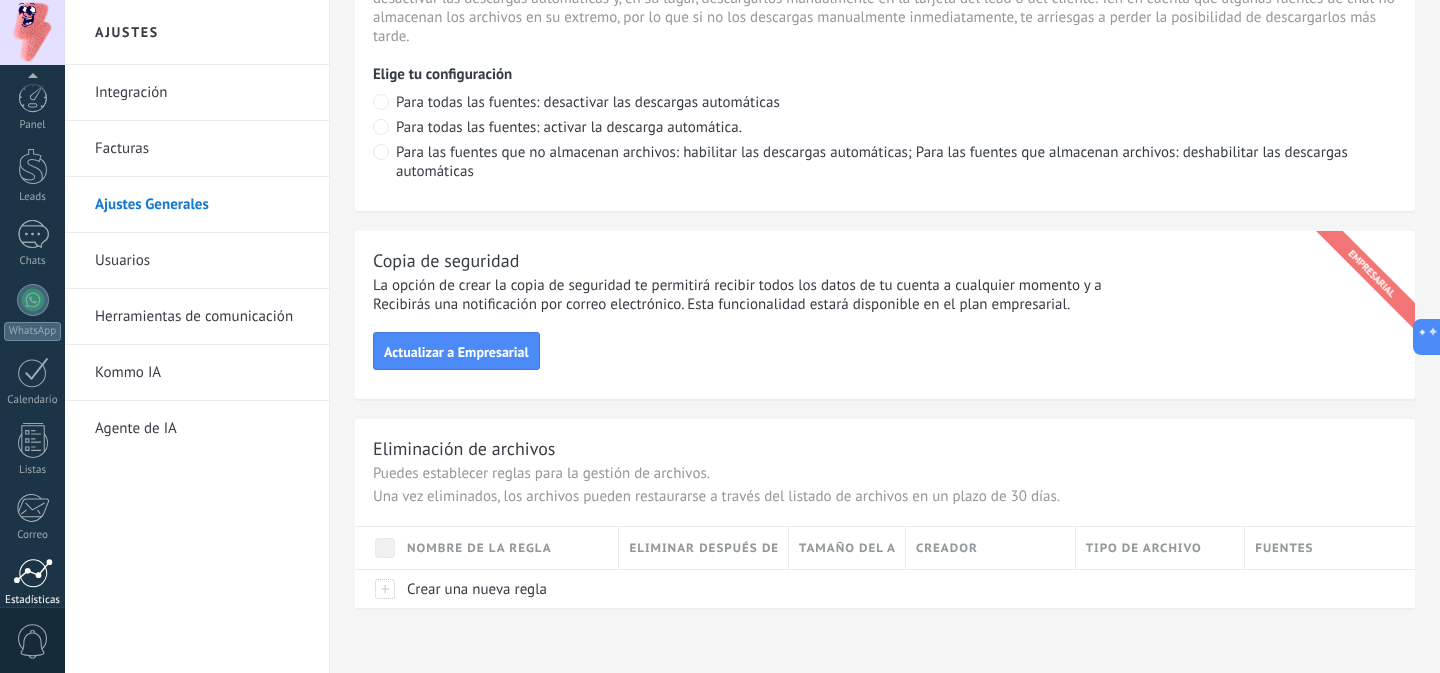 scroll, scrollTop: 159, scrollLeft: 0, axis: vertical 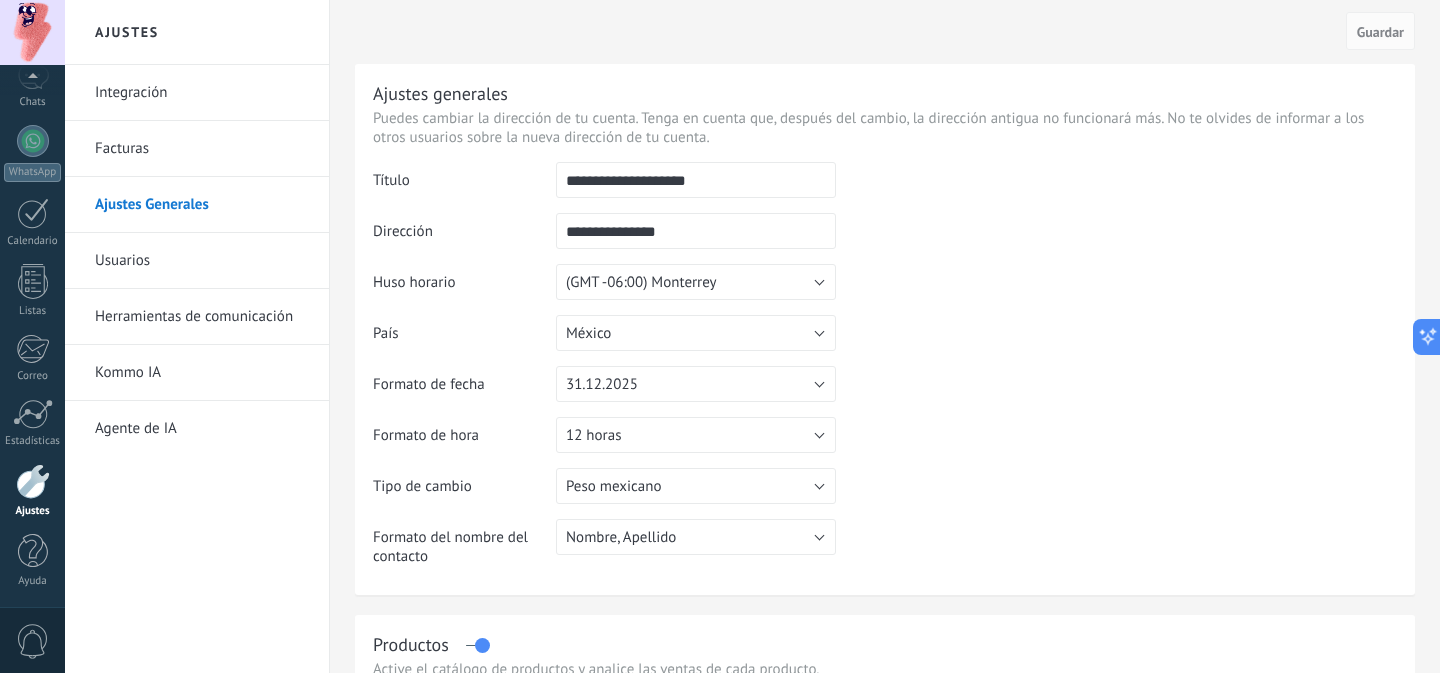 click on "Integración
Facturas
Ajustes Generales
Usuarios
Herramientas de comunicación
Kommo IA
Agente de IA" at bounding box center [197, 369] 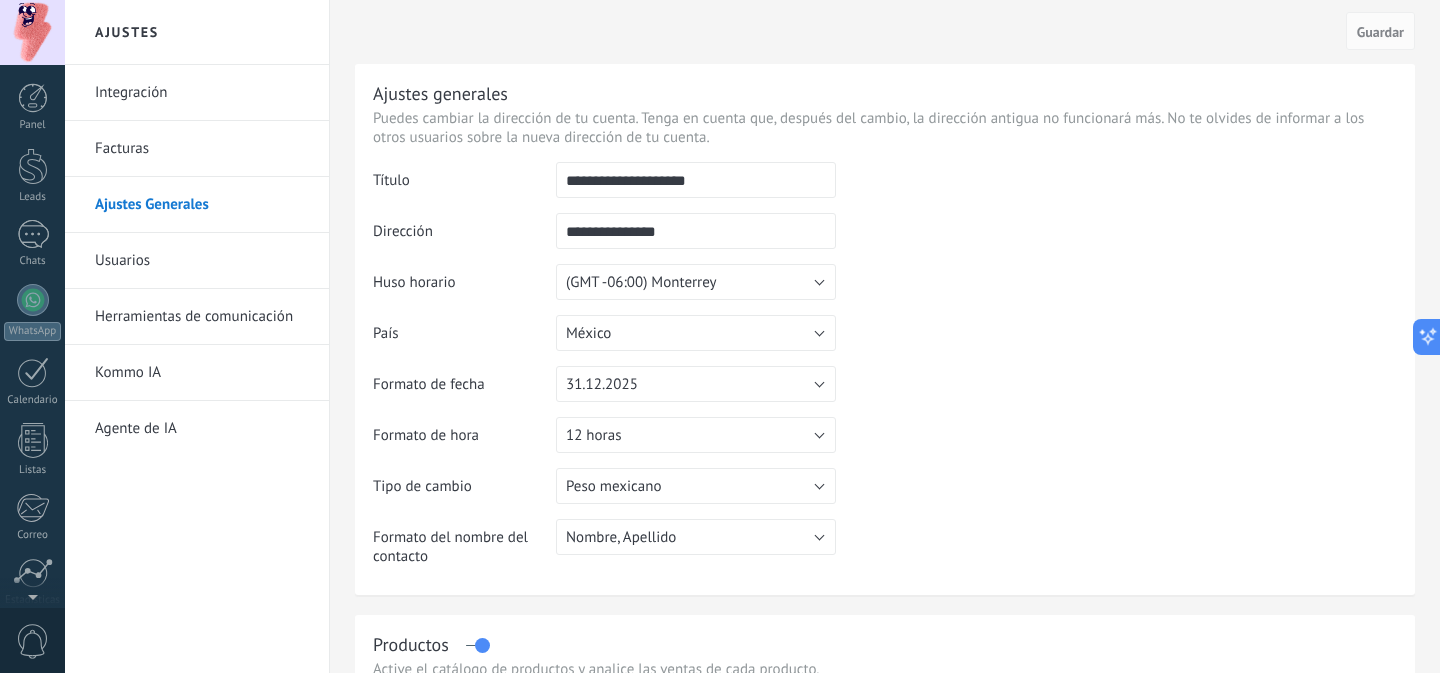 scroll, scrollTop: 159, scrollLeft: 0, axis: vertical 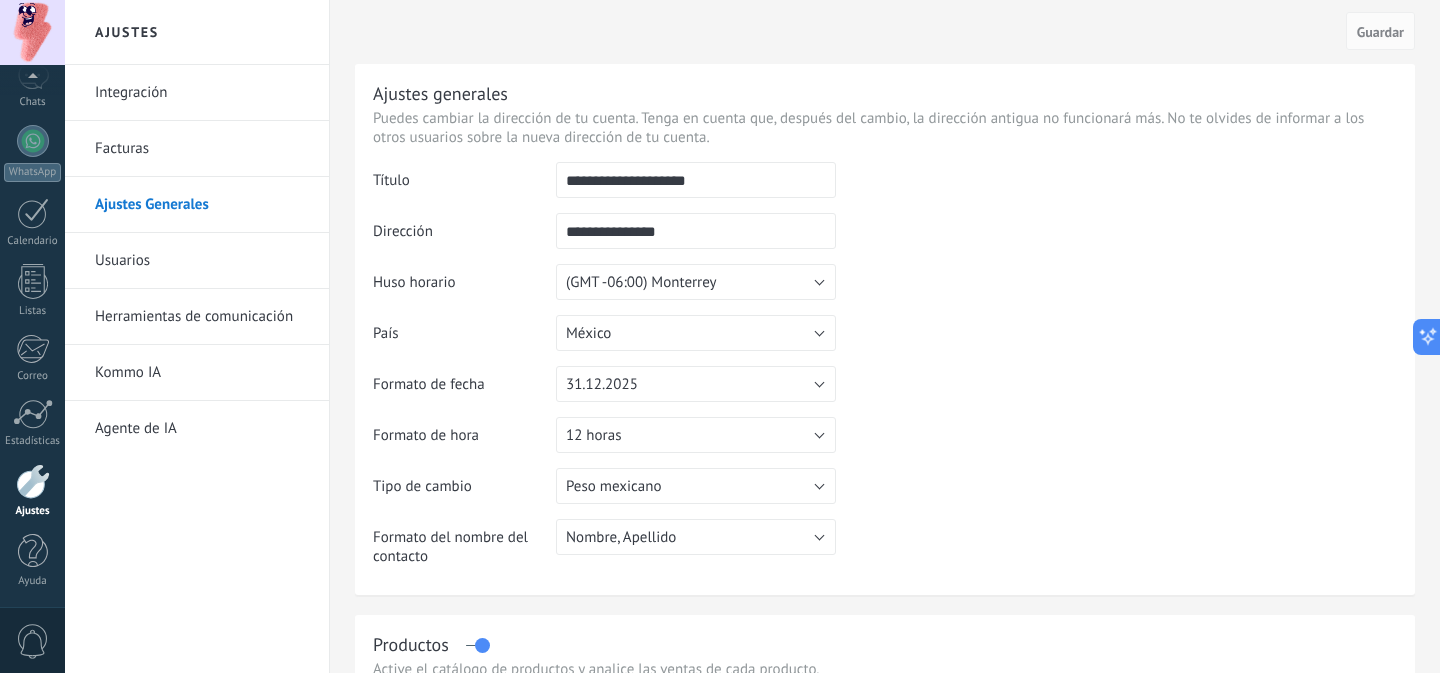 click at bounding box center [32, 32] 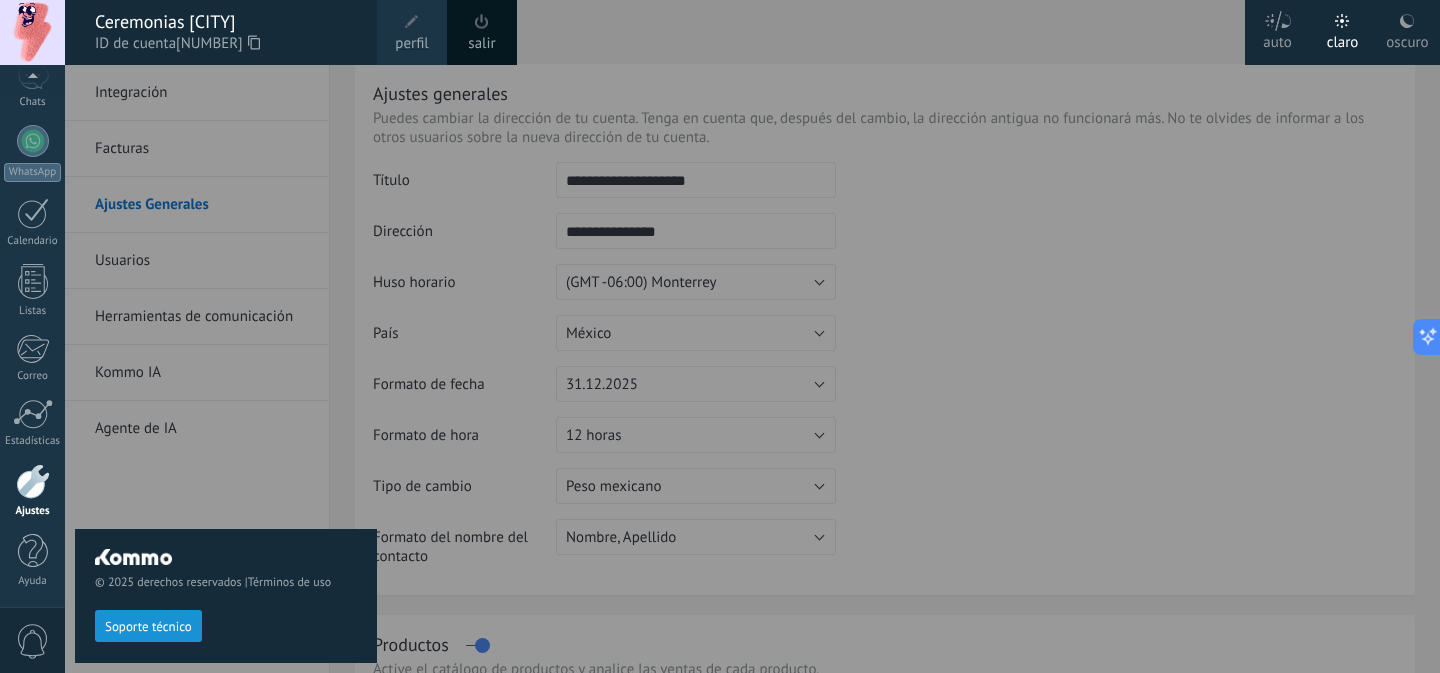 click on "perfil" at bounding box center (411, 44) 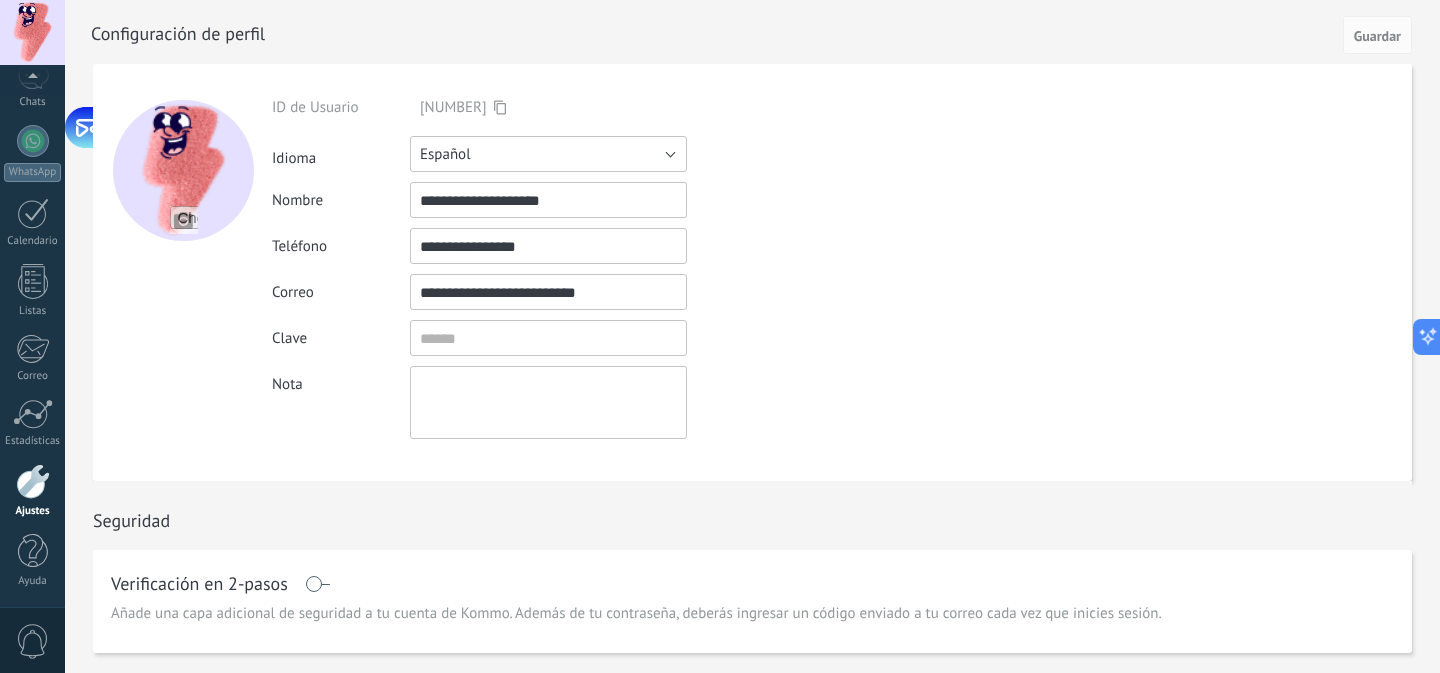 click on "Español" at bounding box center (548, 154) 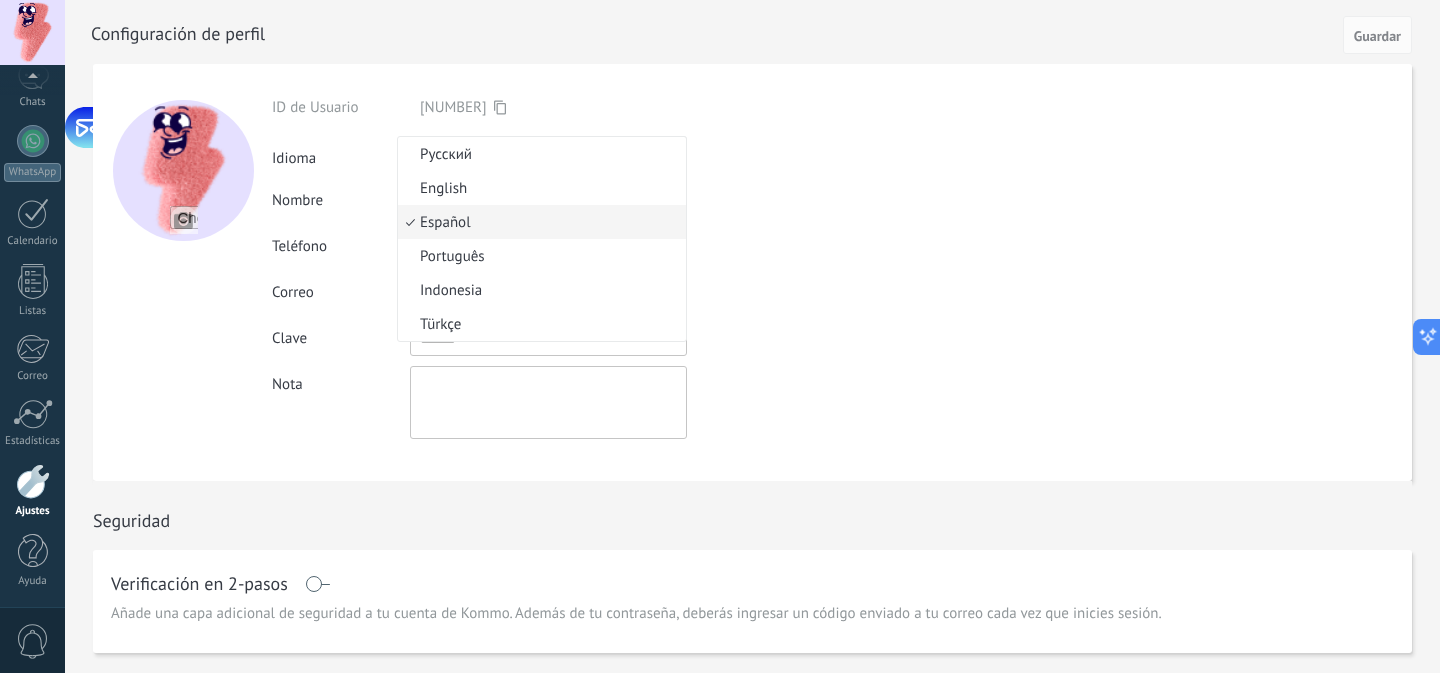 click on "Español" at bounding box center [539, 222] 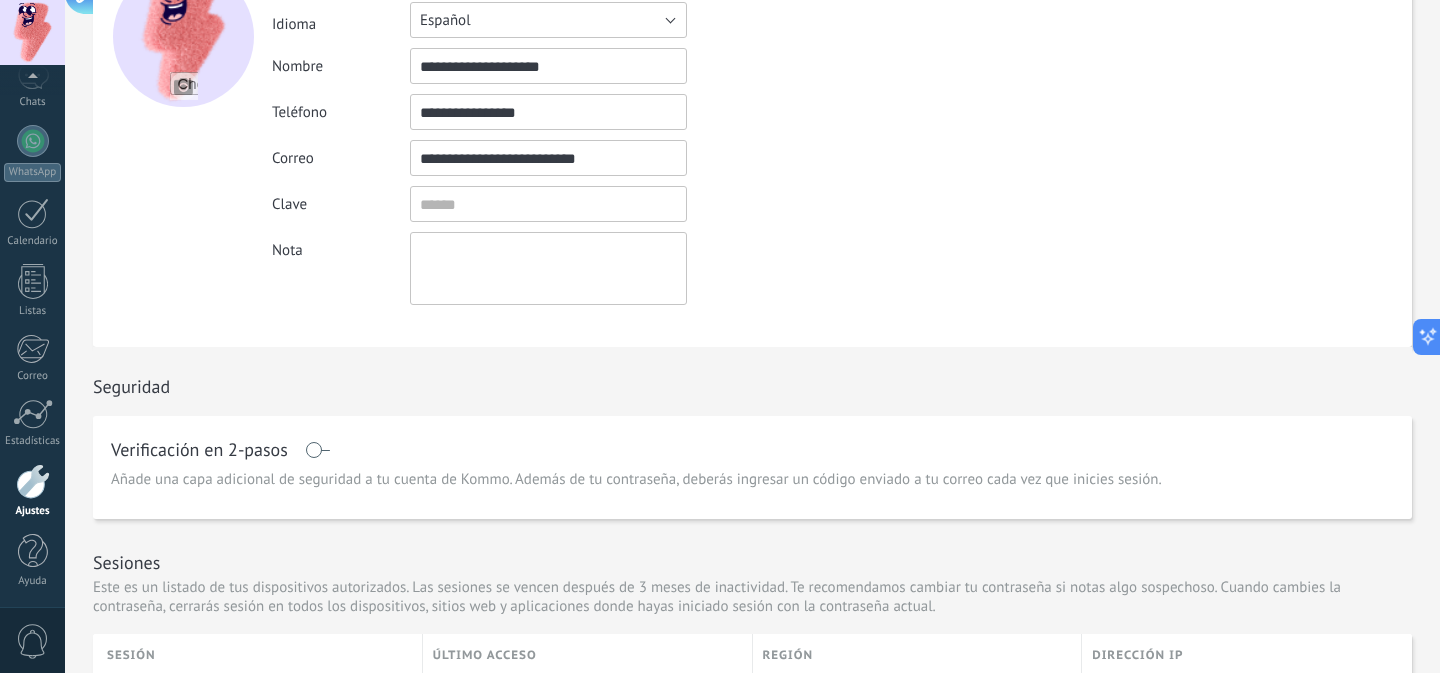 scroll, scrollTop: 0, scrollLeft: 0, axis: both 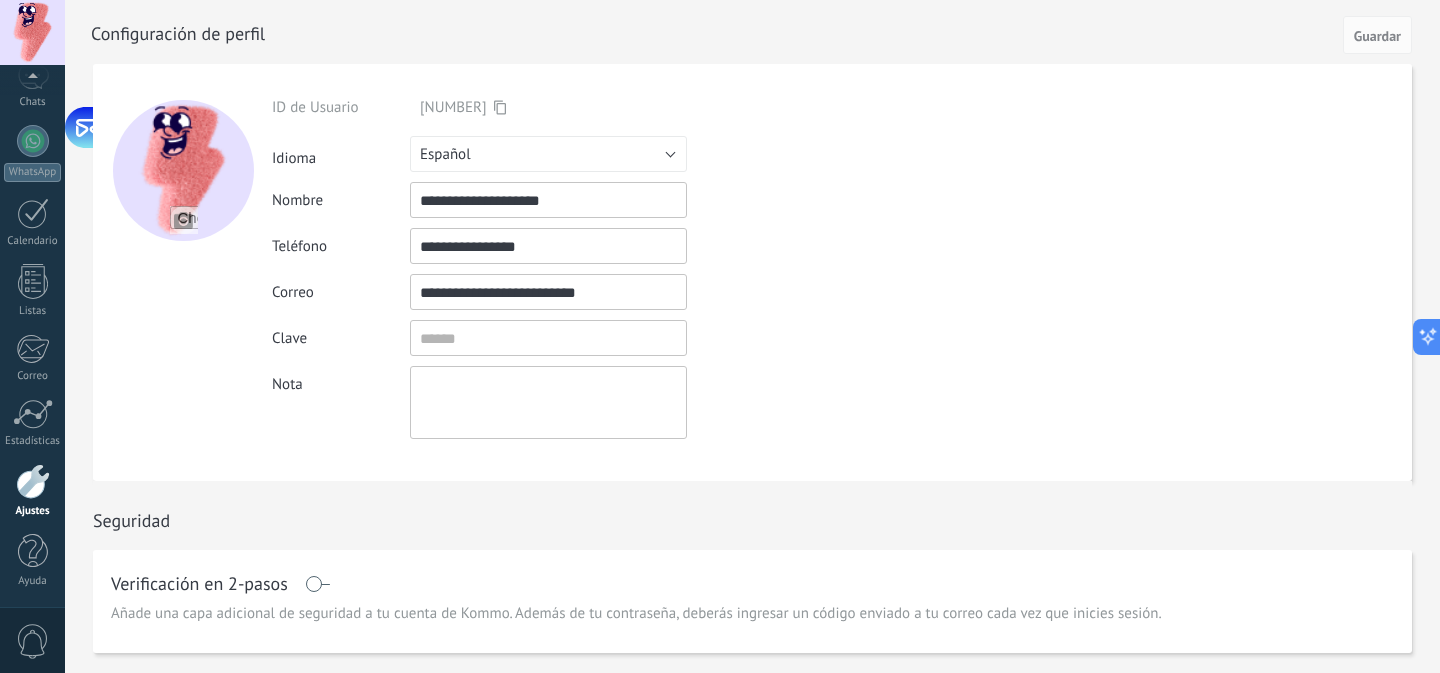 click on "**********" at bounding box center [548, 292] 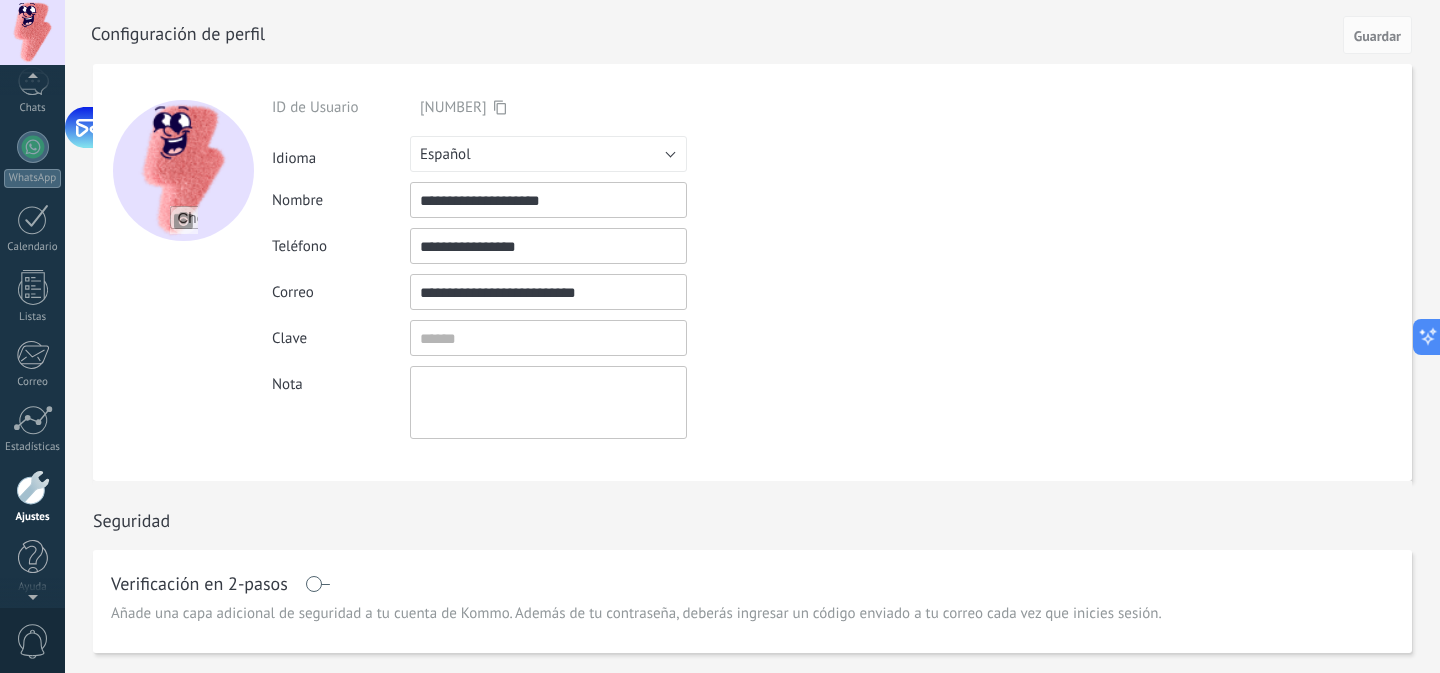 scroll, scrollTop: 159, scrollLeft: 0, axis: vertical 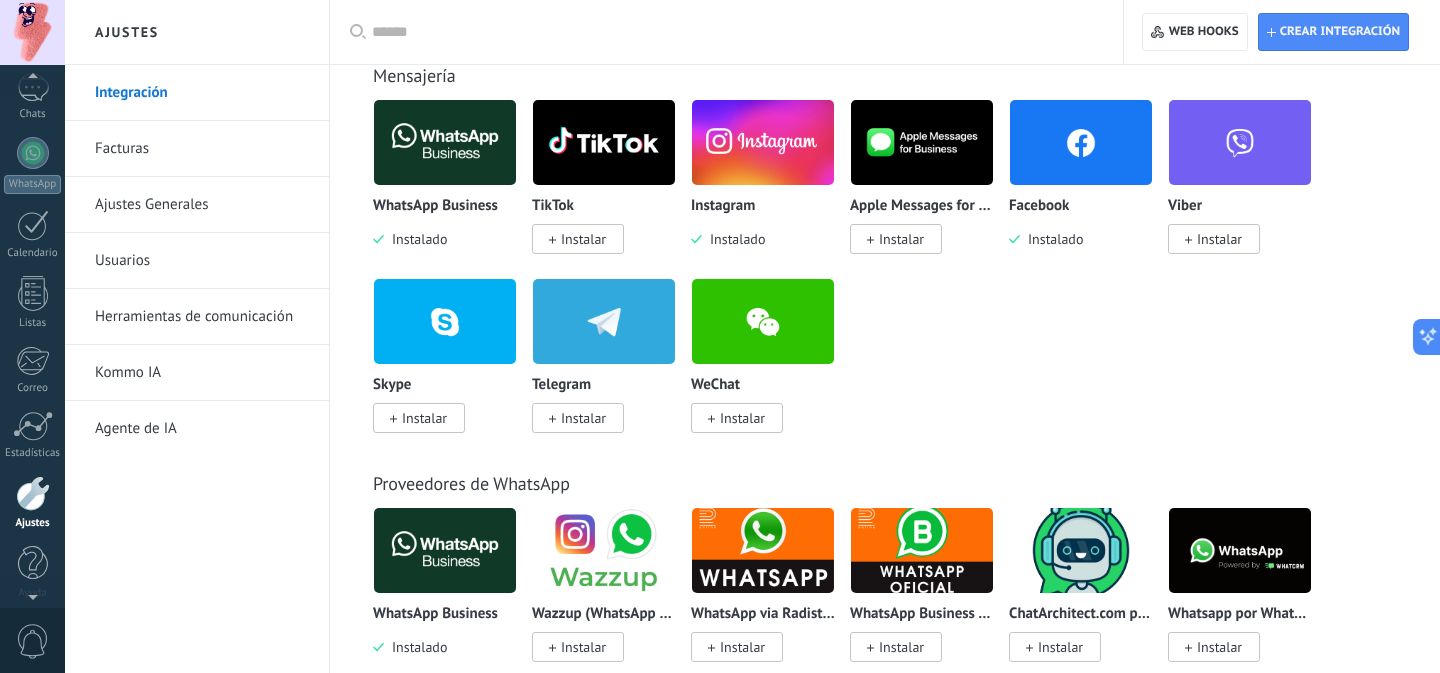 click at bounding box center [32, 32] 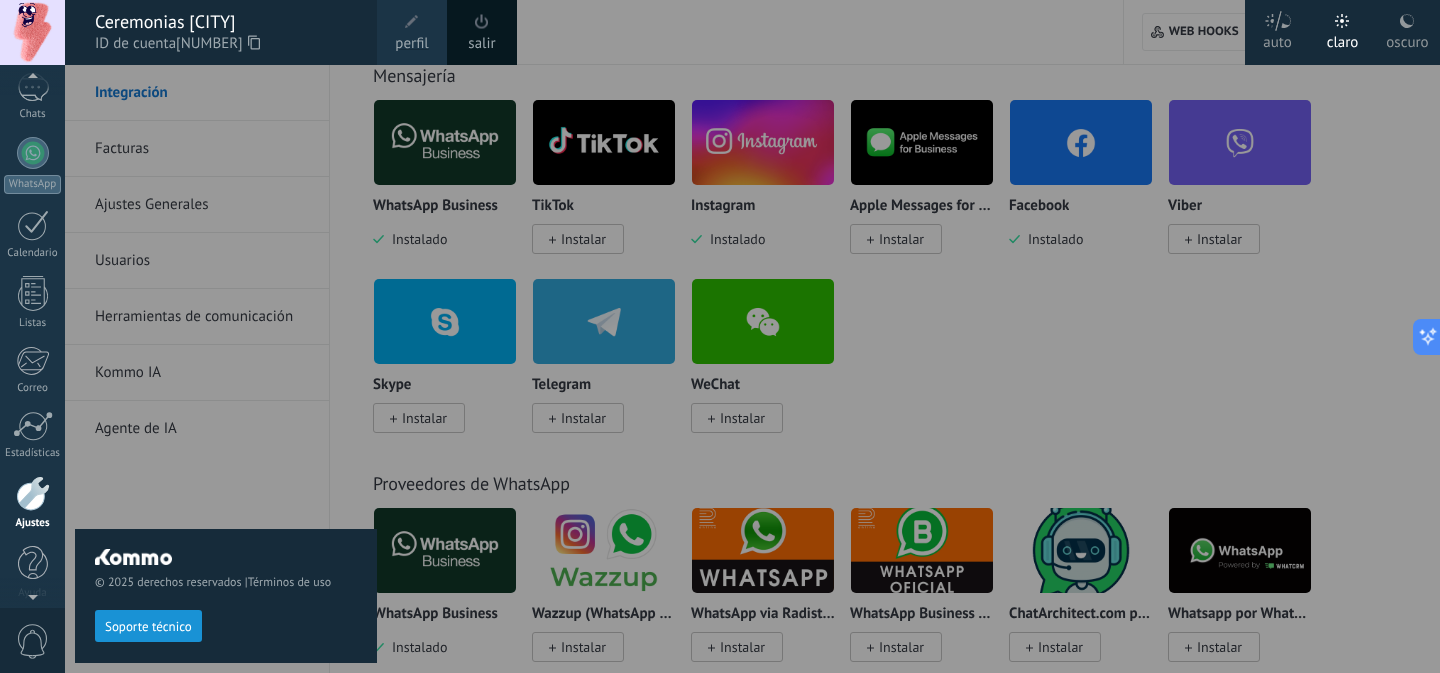 click on "salir" at bounding box center [481, 44] 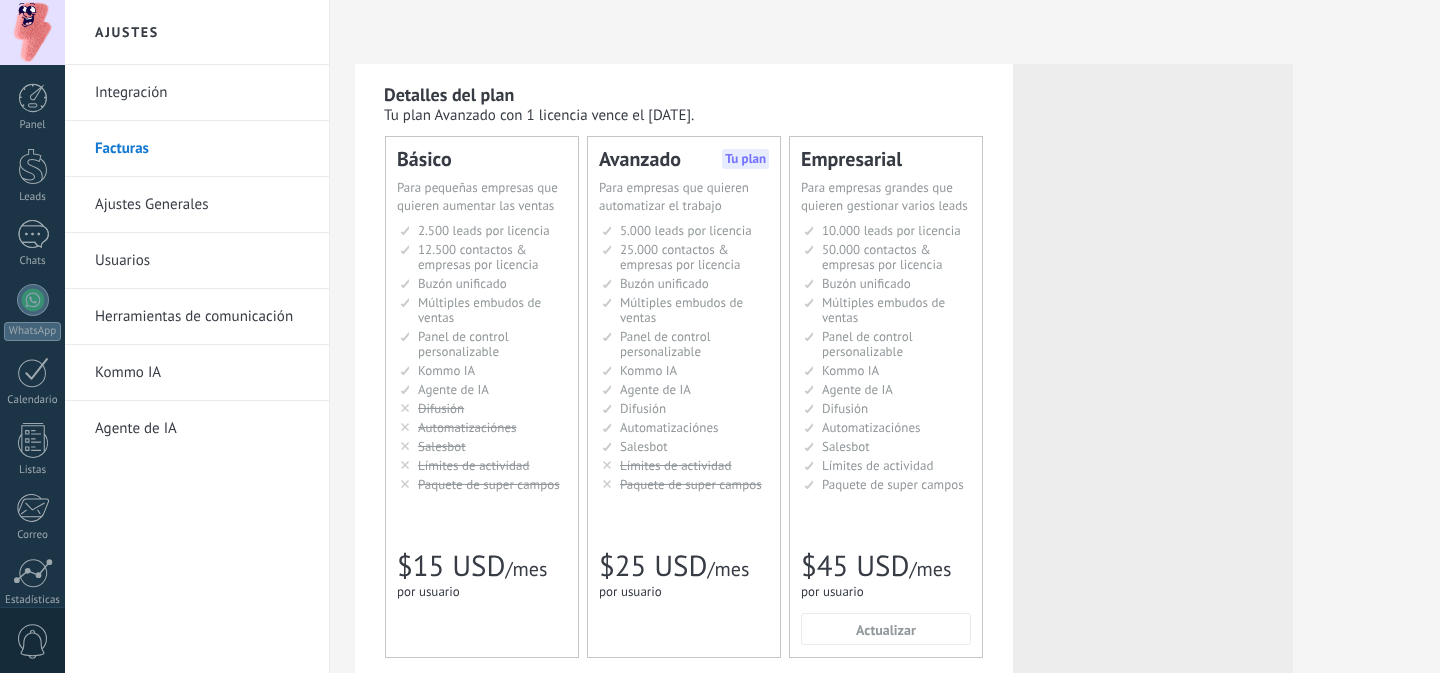 scroll, scrollTop: 0, scrollLeft: 0, axis: both 